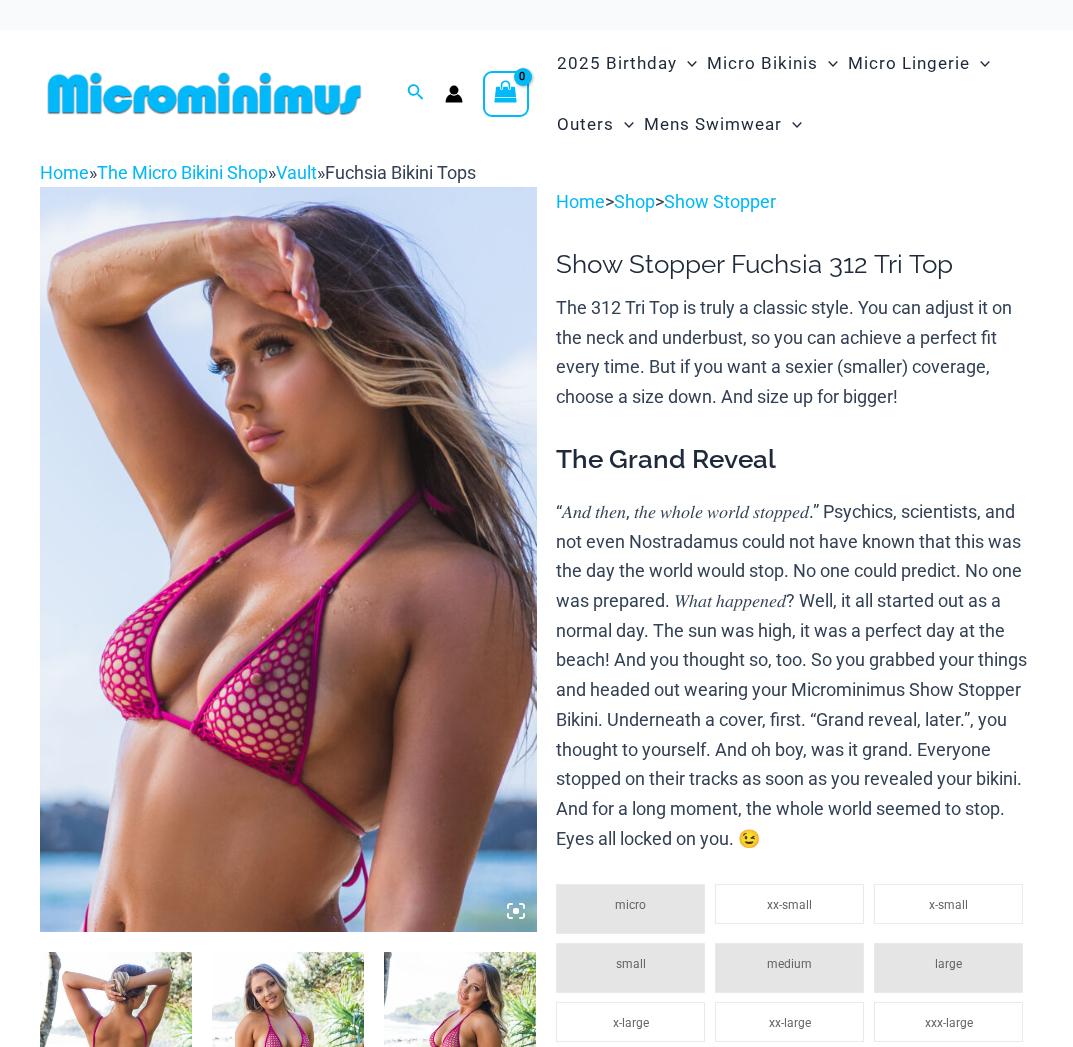 scroll, scrollTop: 0, scrollLeft: 0, axis: both 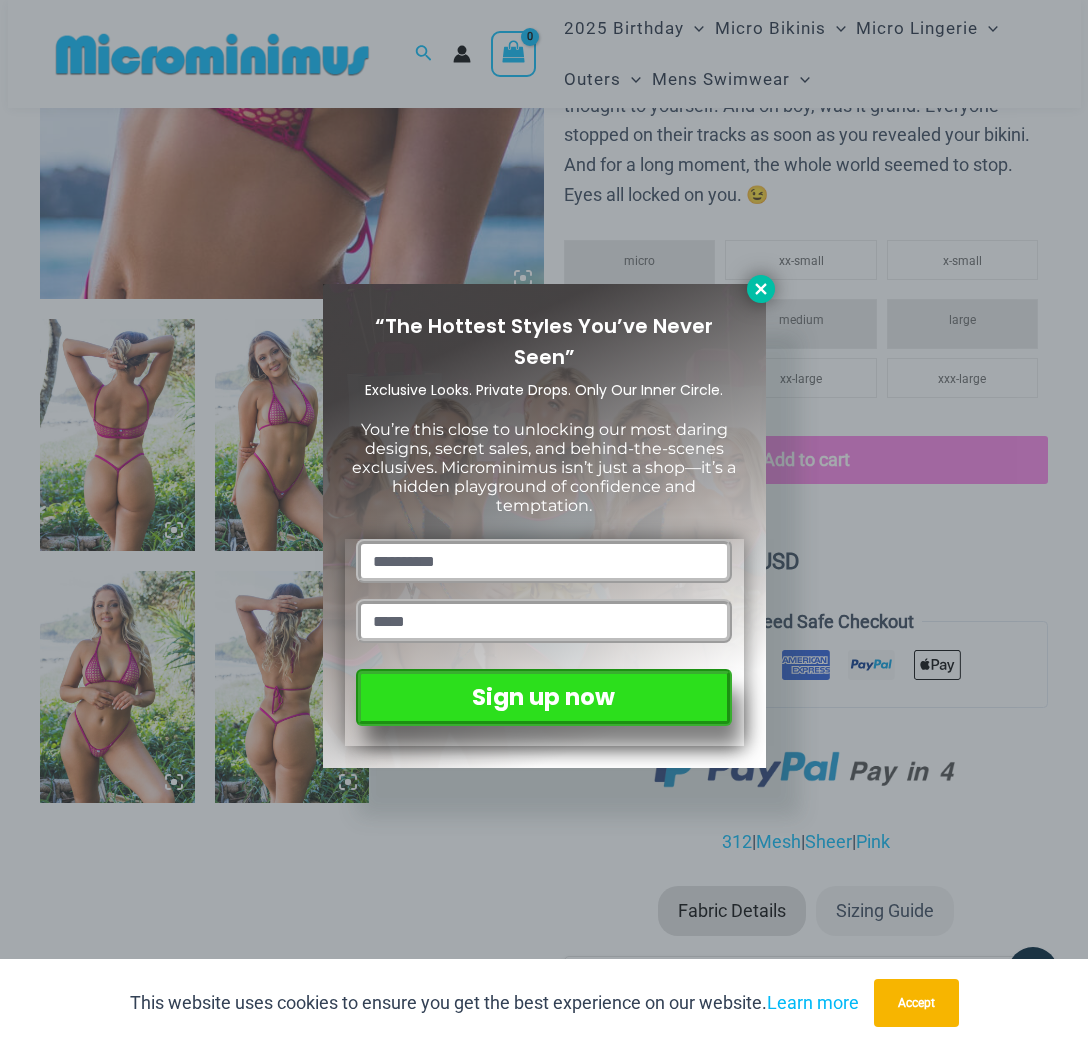 click 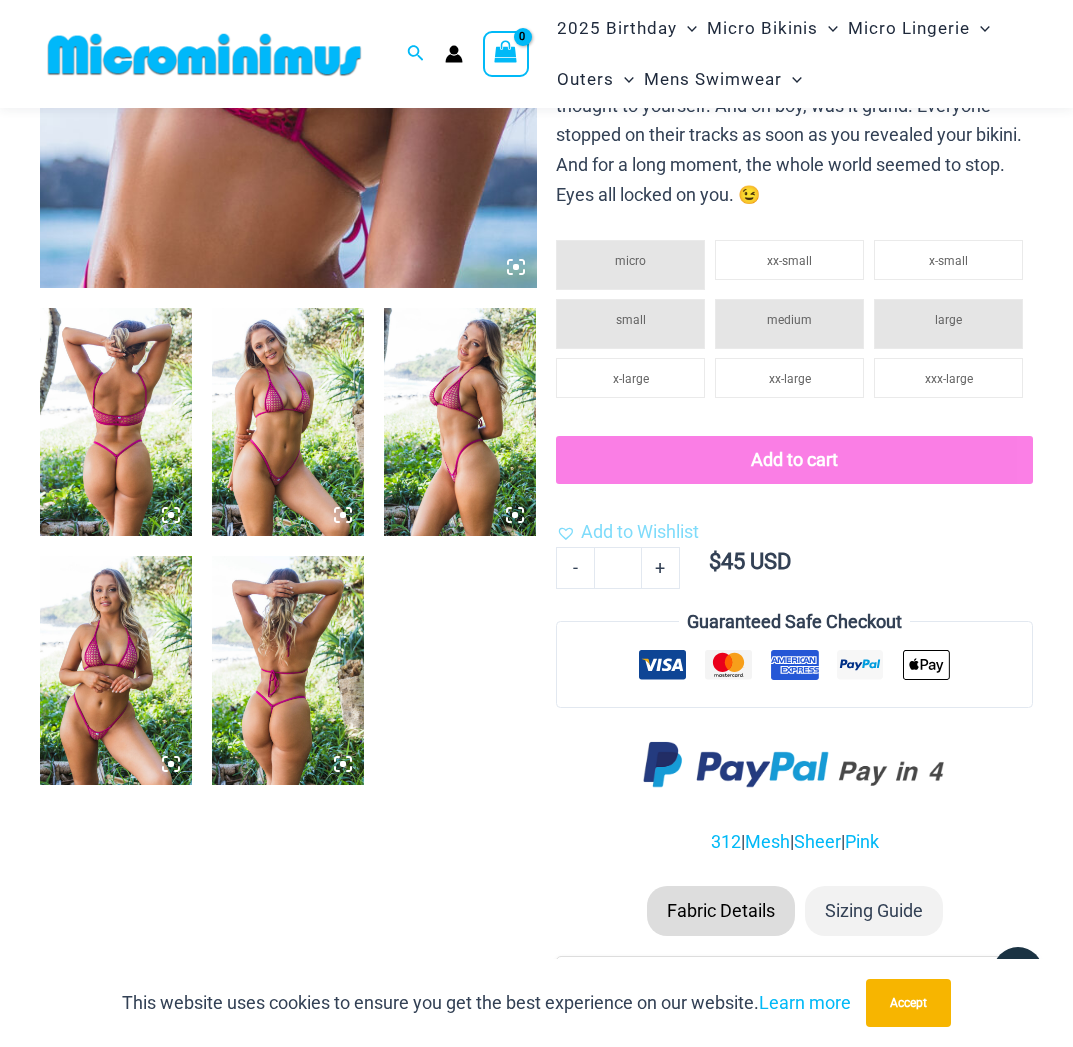 click at bounding box center (116, 422) 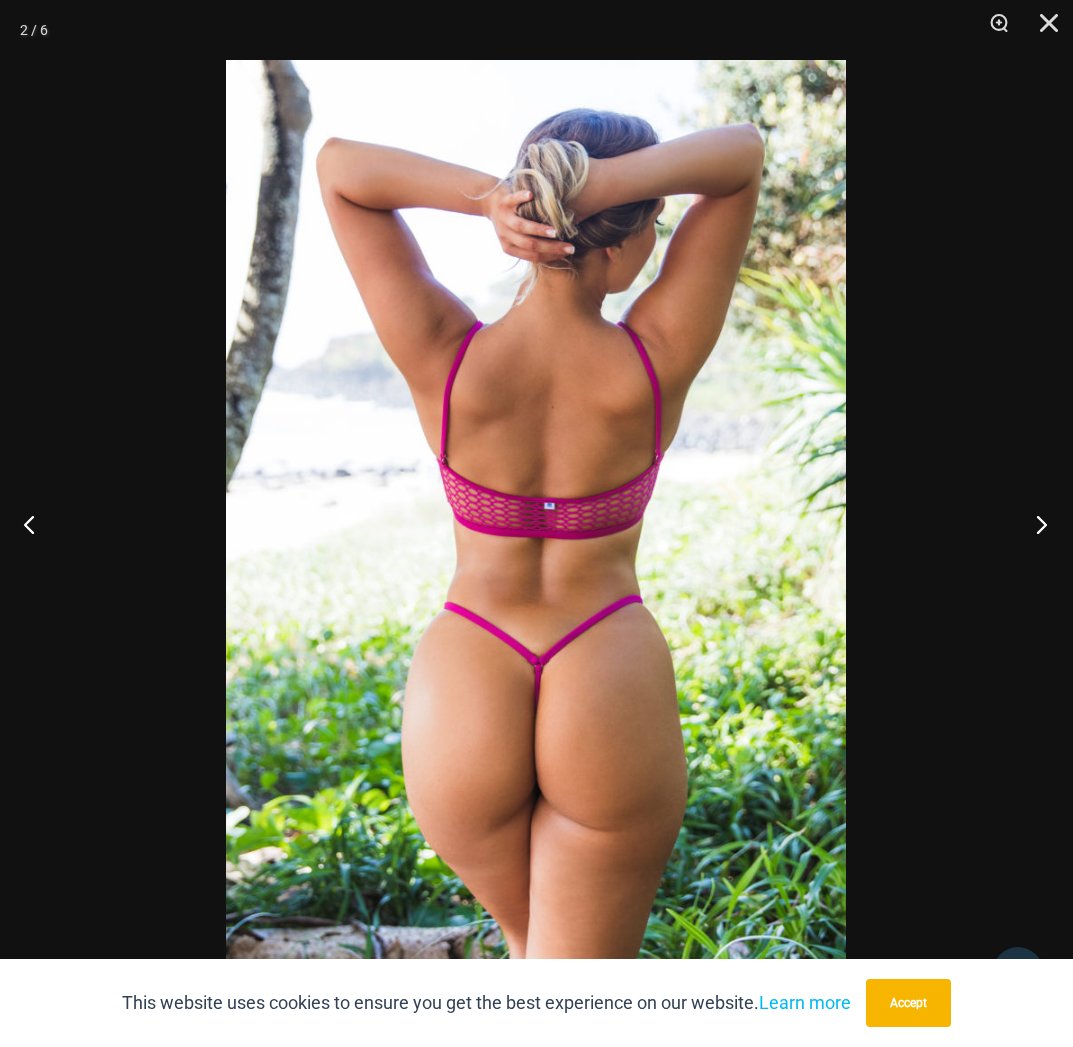 click at bounding box center [1035, 524] 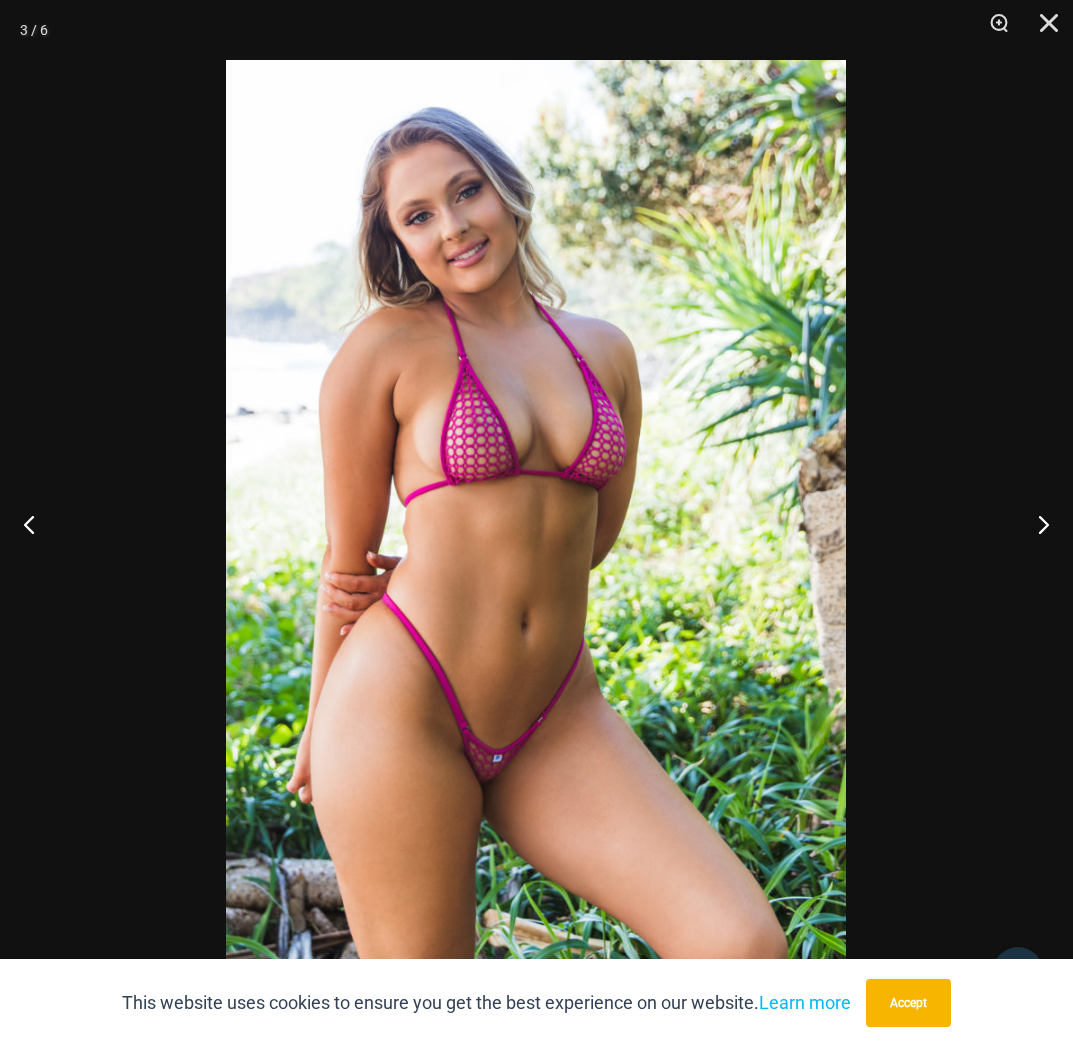 click at bounding box center (536, 523) 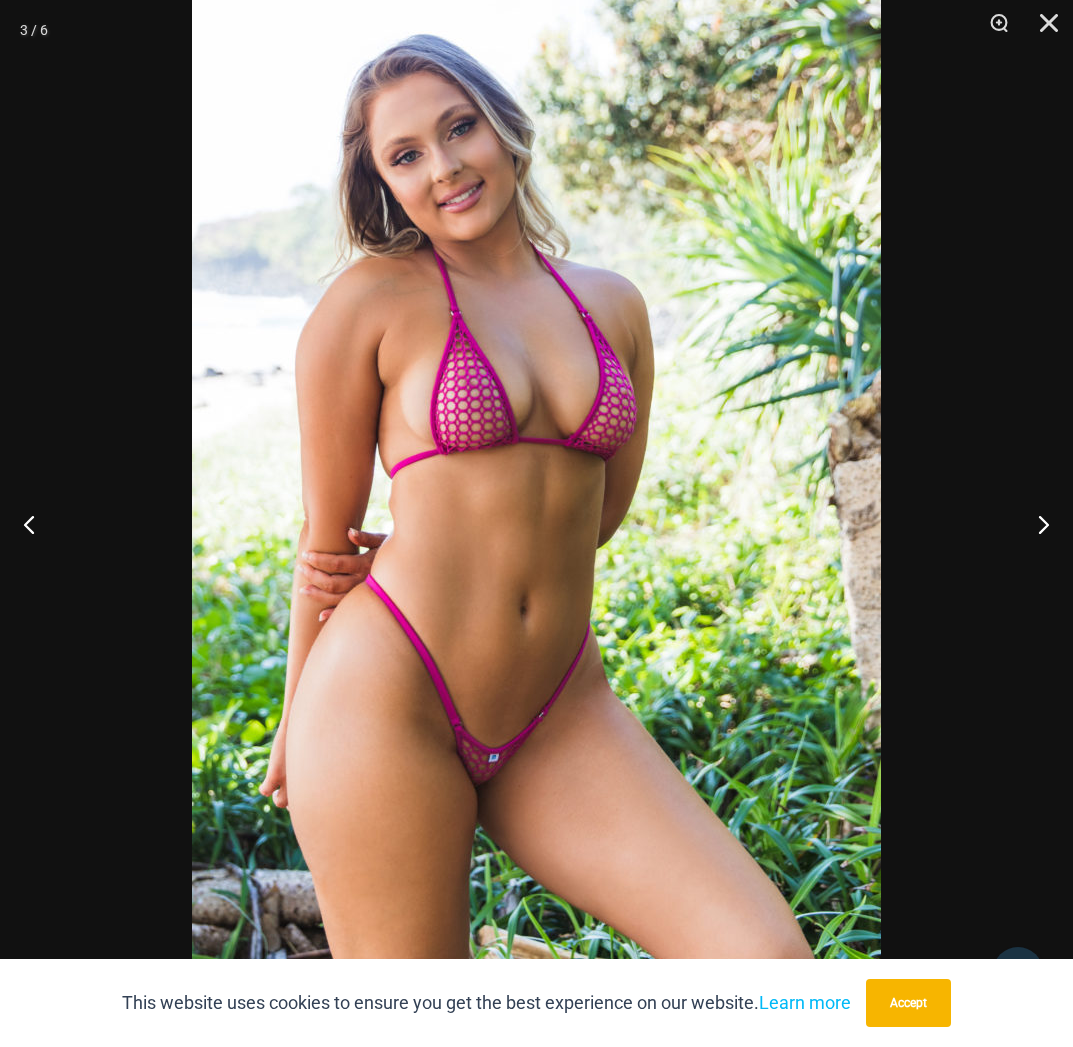 click at bounding box center (536, 497) 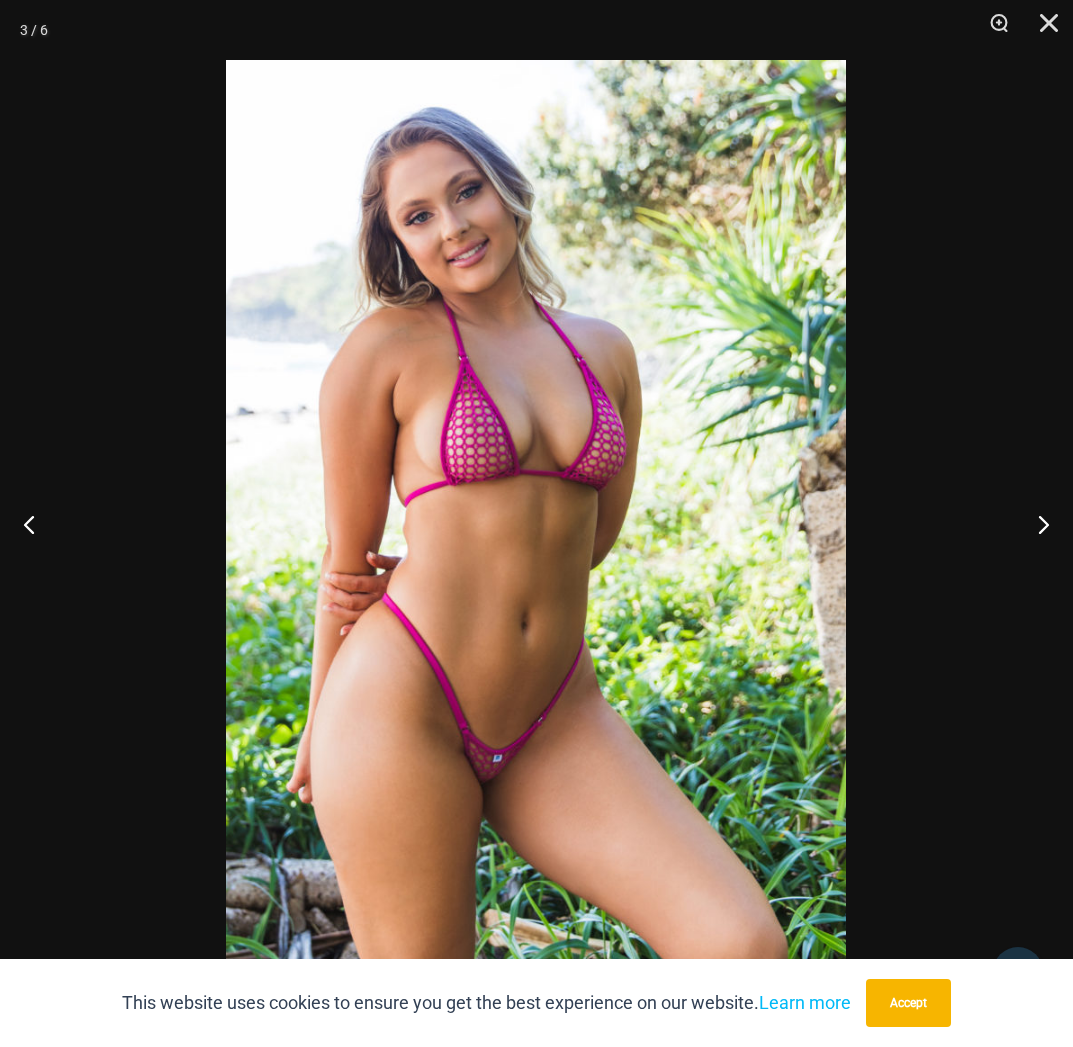 click at bounding box center [536, 523] 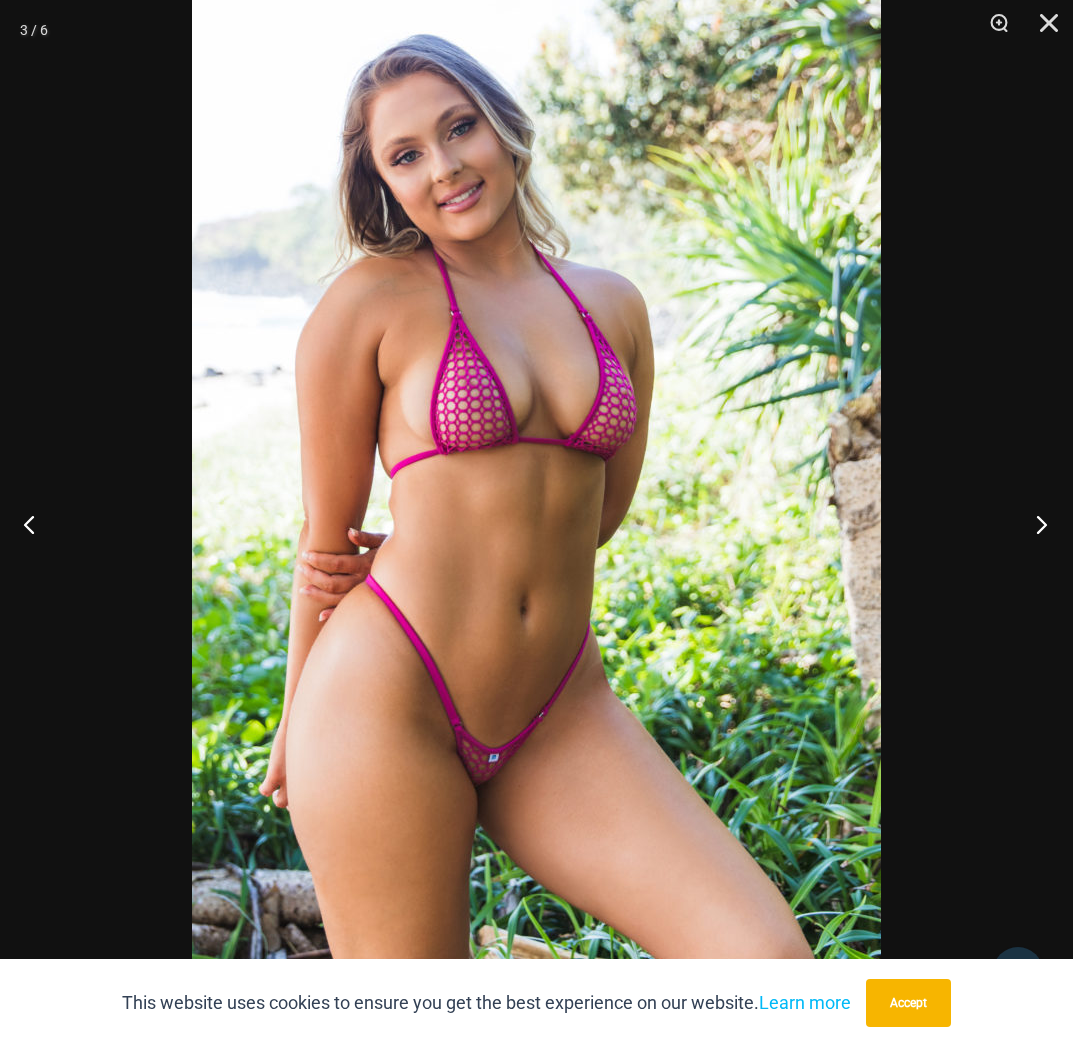 click at bounding box center (1035, 524) 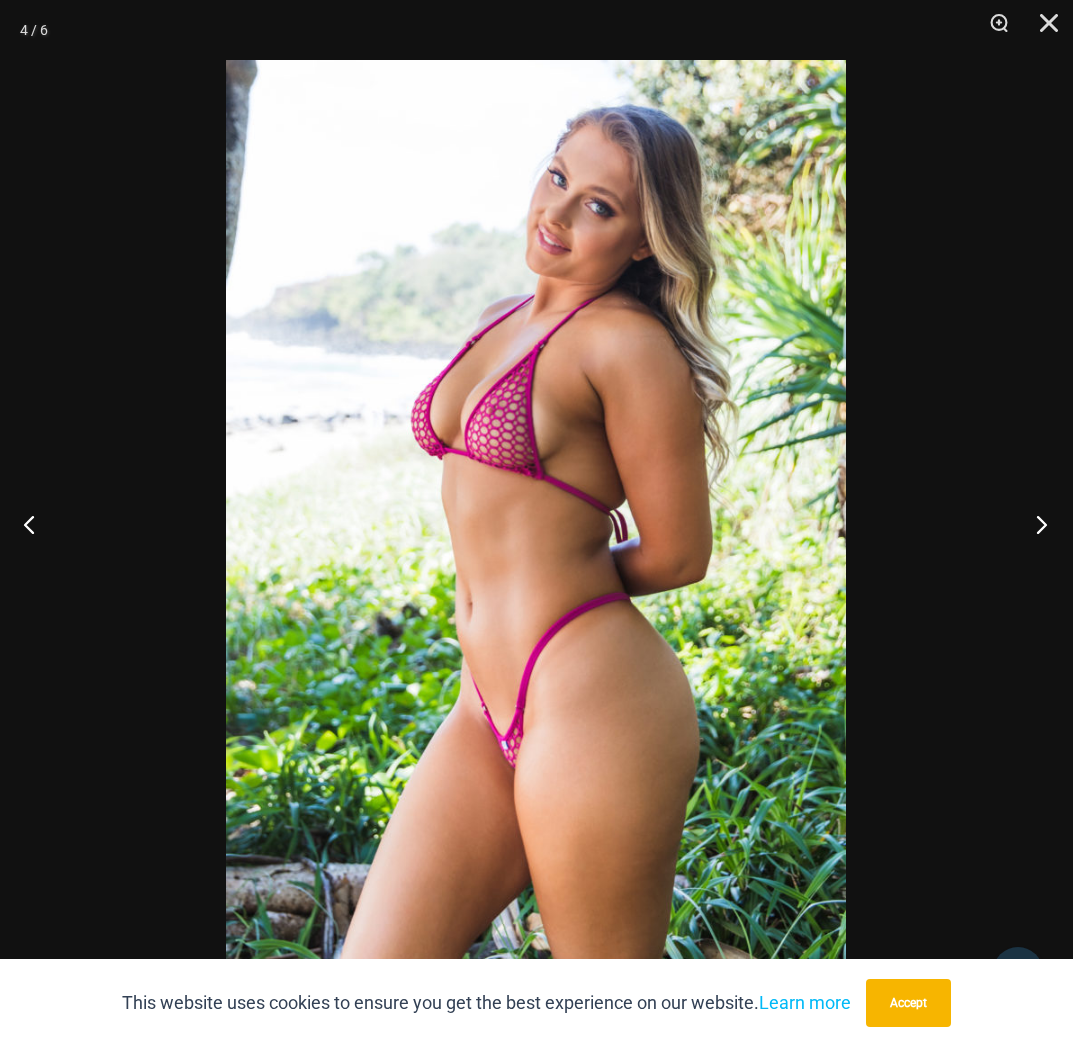 click at bounding box center [1035, 524] 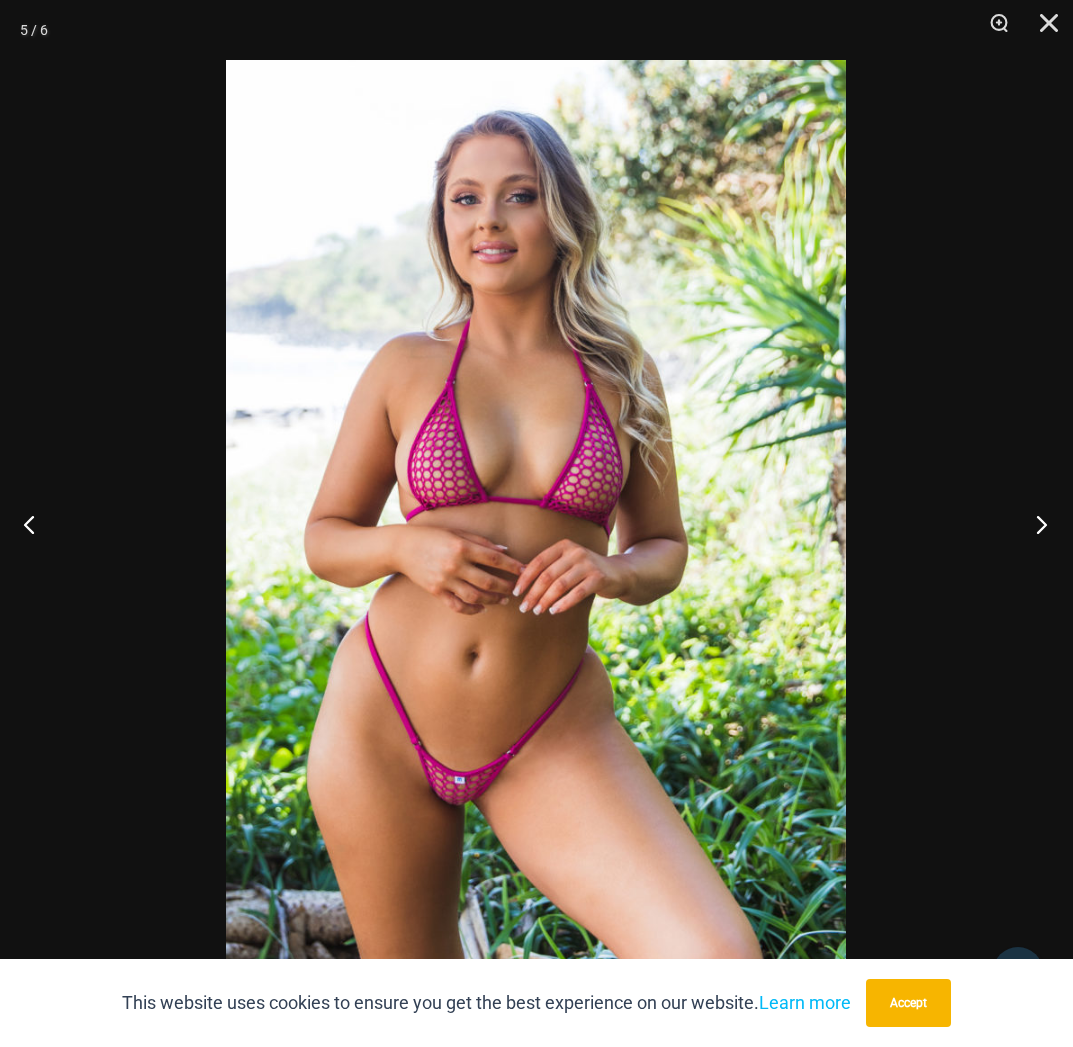 click at bounding box center [1035, 524] 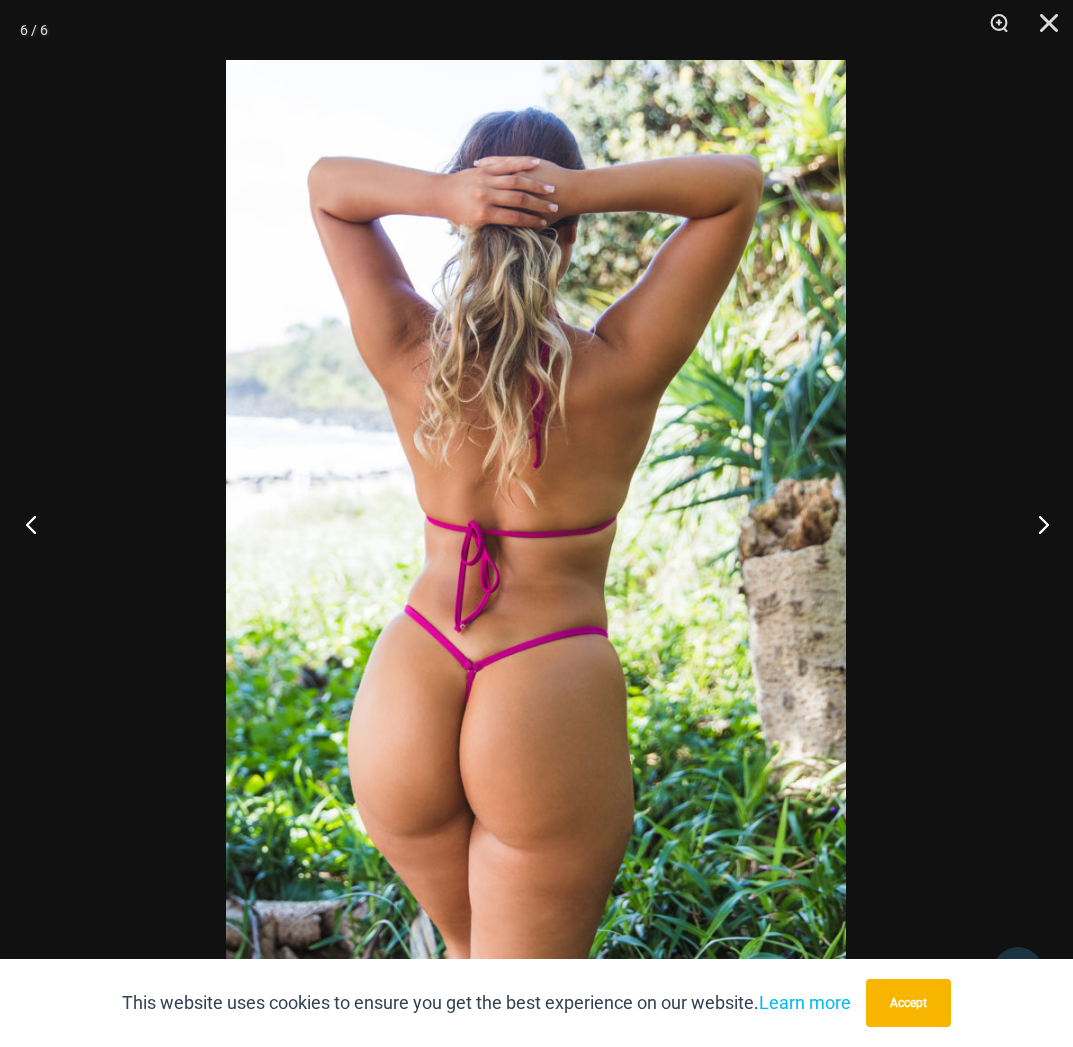 click at bounding box center [37, 524] 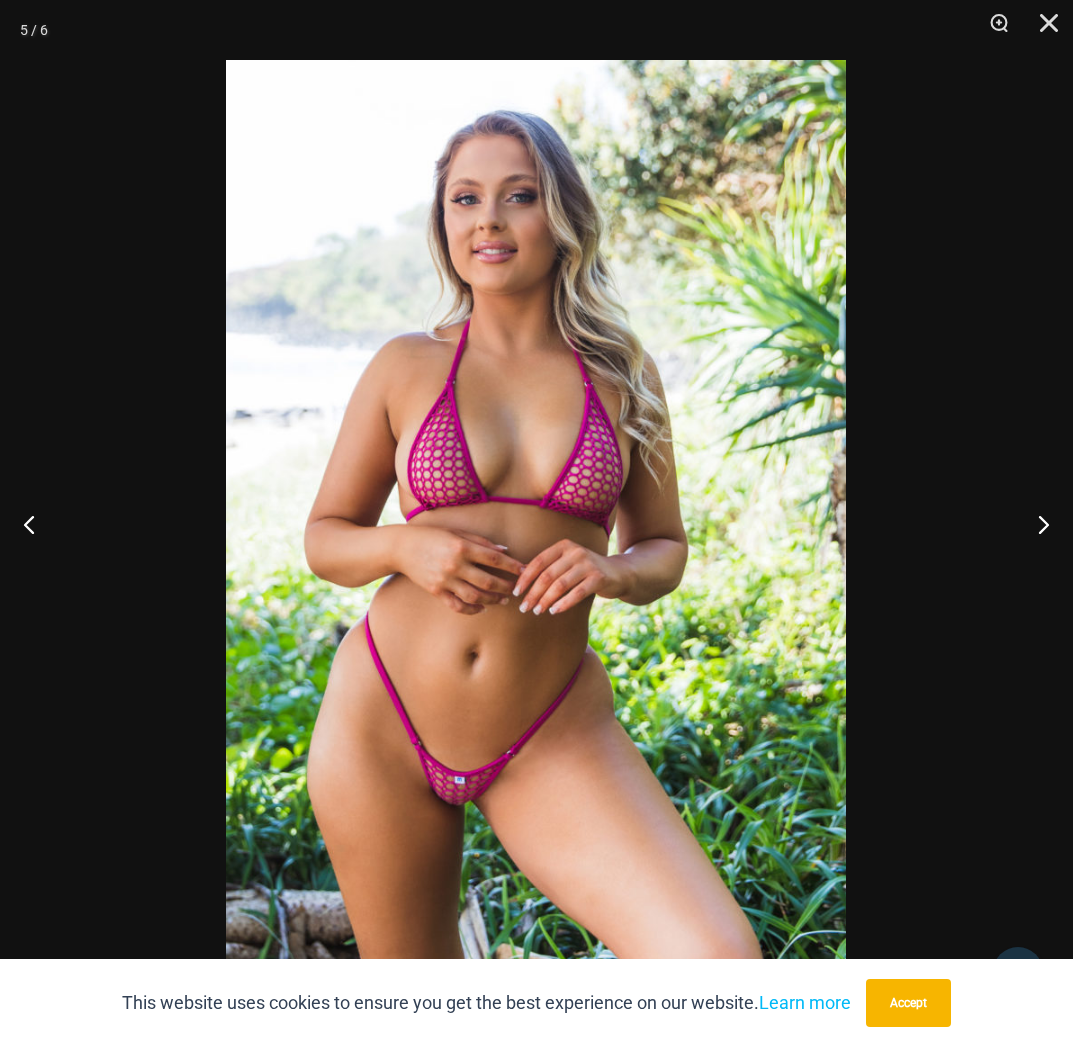 click at bounding box center (536, 523) 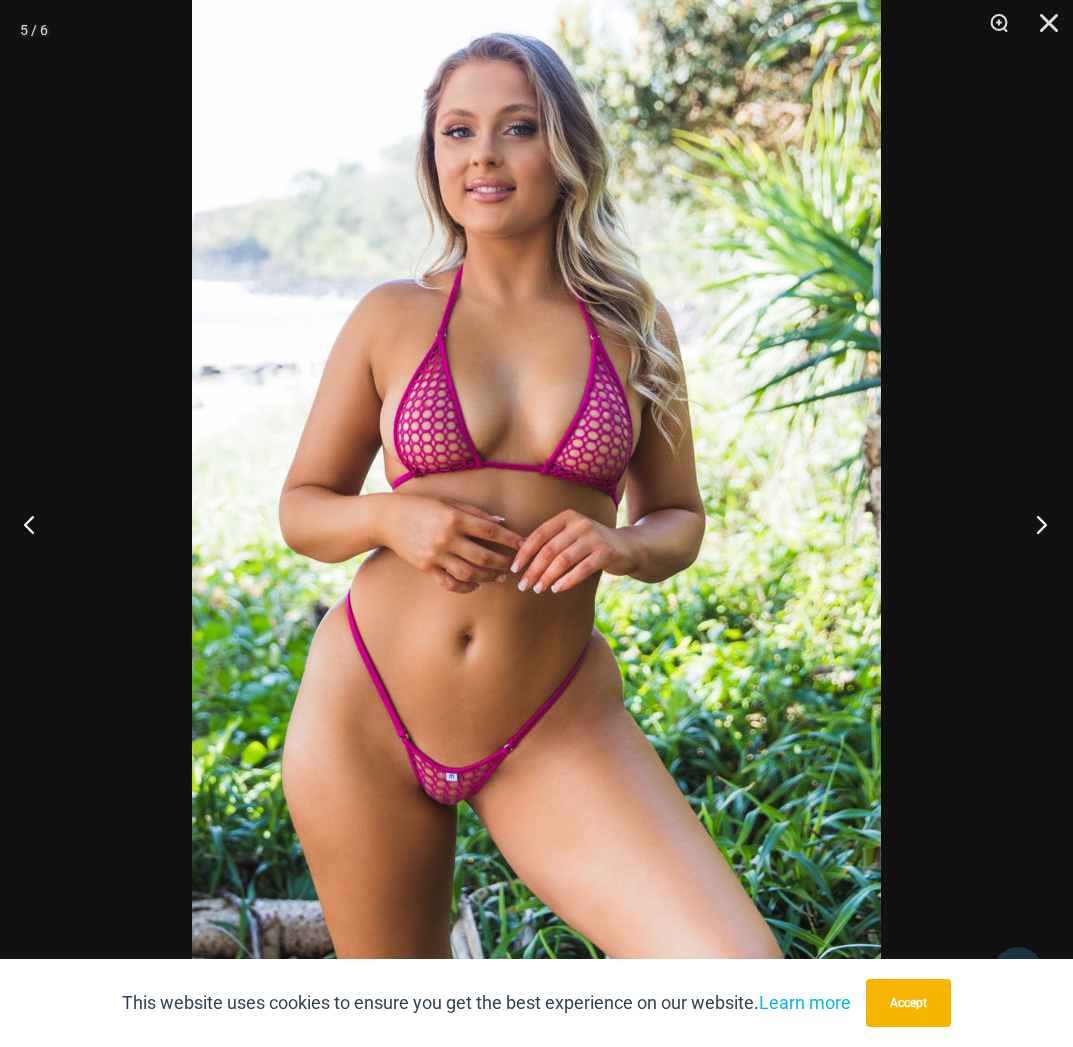 click at bounding box center (1035, 524) 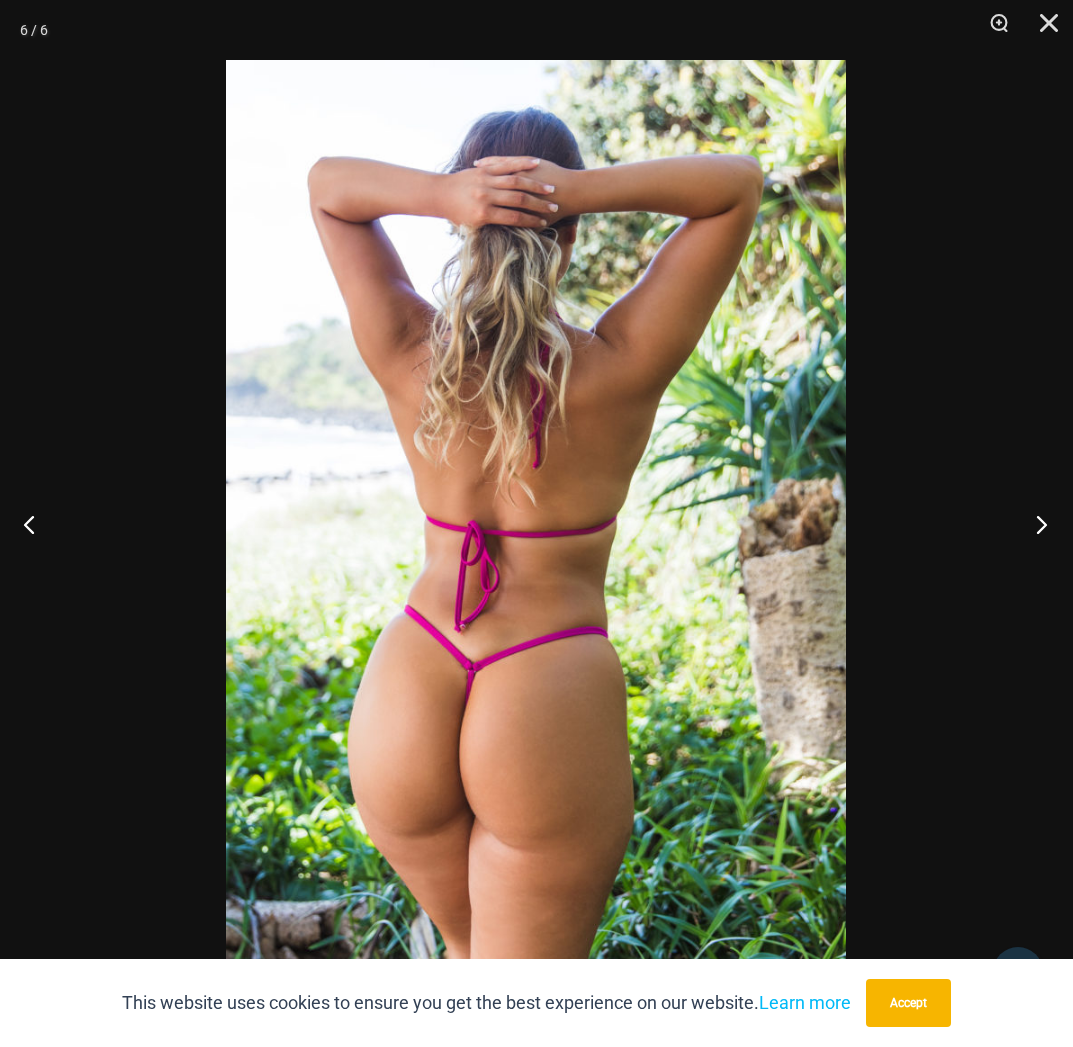 click at bounding box center [1035, 524] 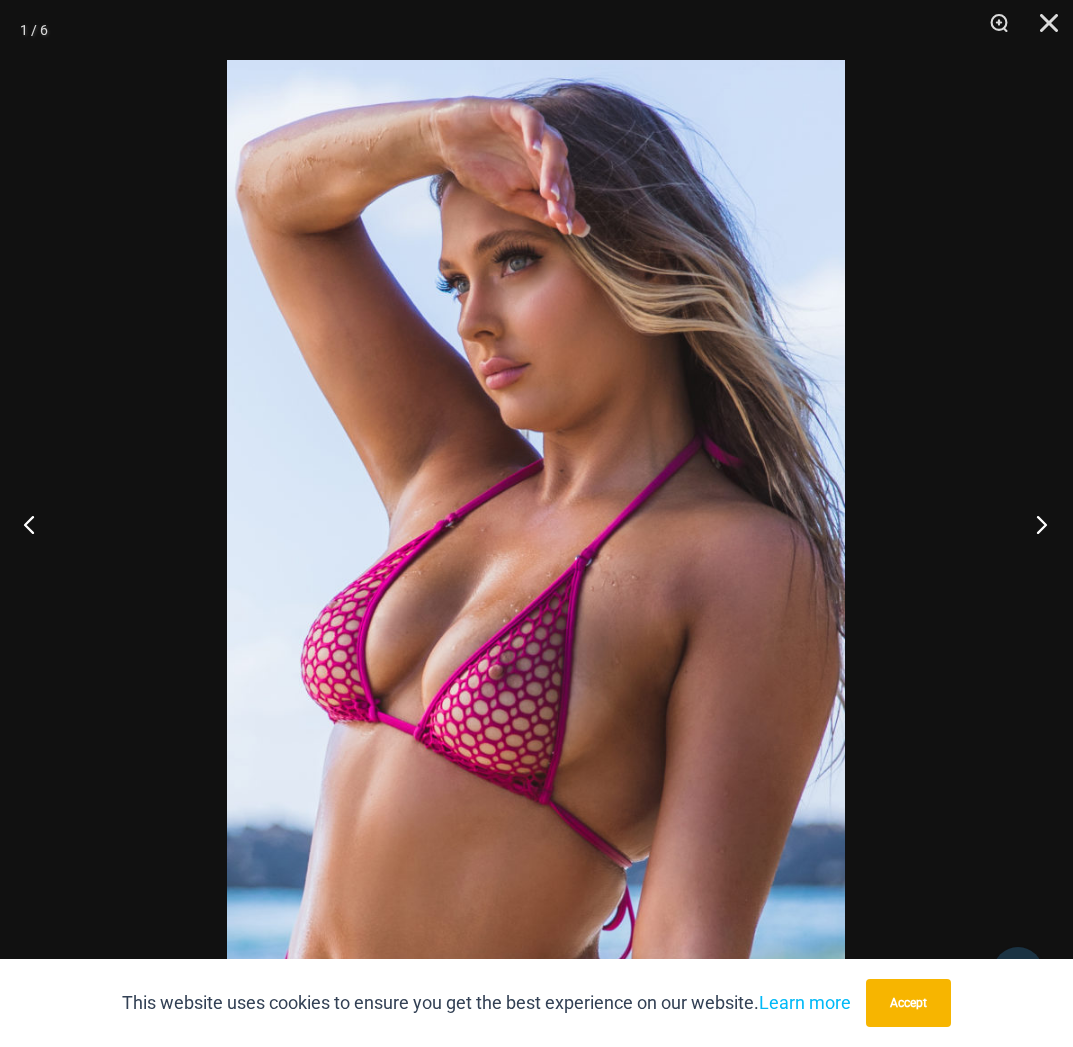 click at bounding box center (1035, 524) 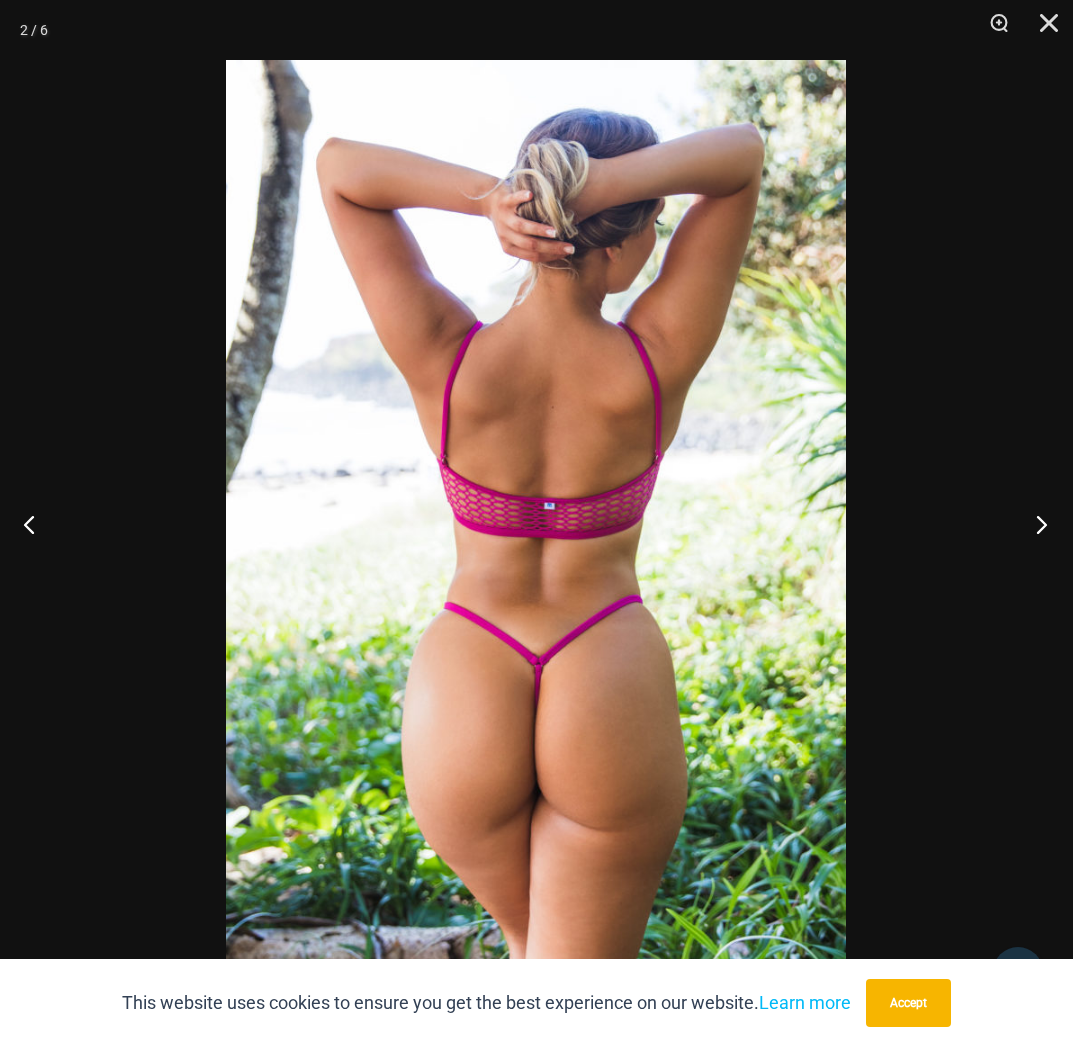 click at bounding box center (1035, 524) 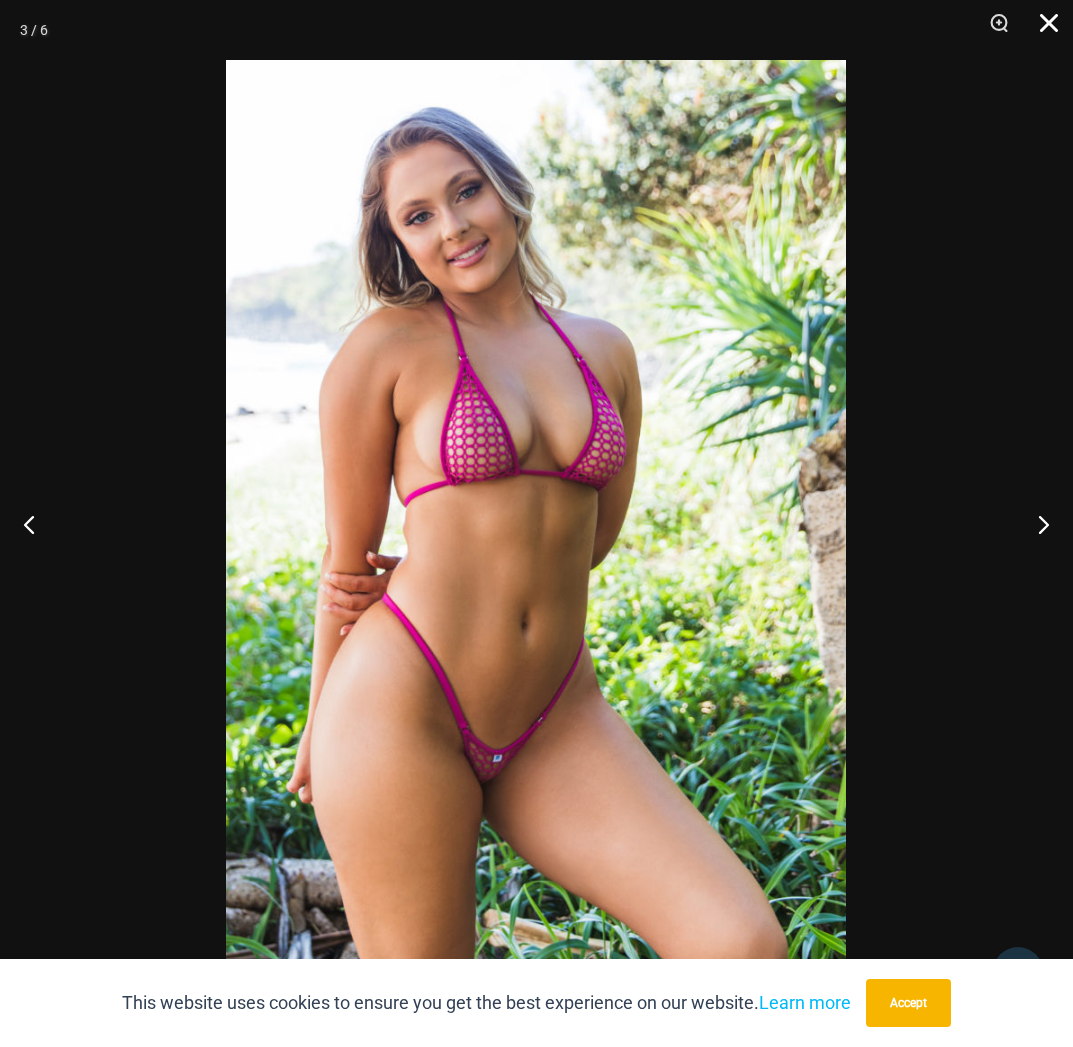 click at bounding box center (1042, 30) 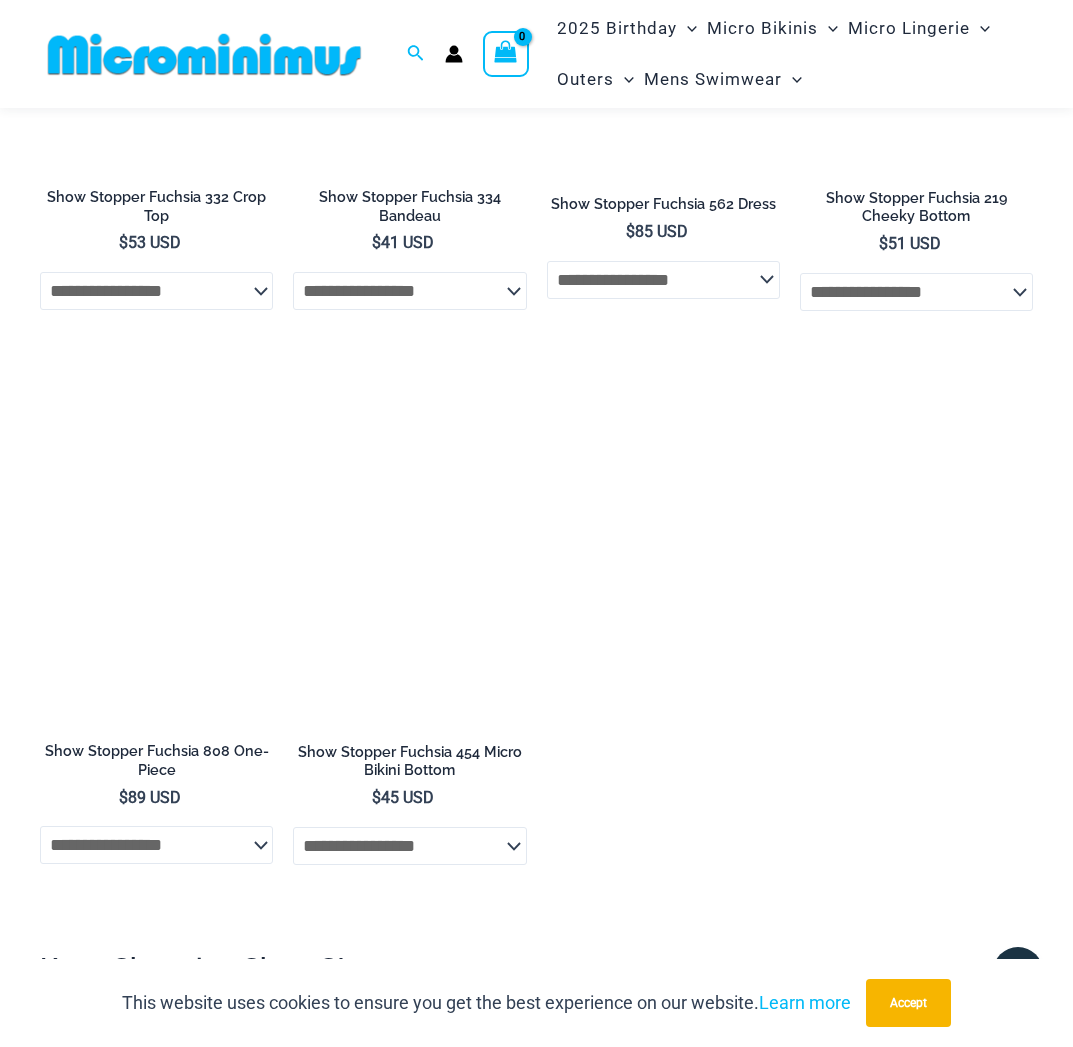 scroll, scrollTop: 1513, scrollLeft: 0, axis: vertical 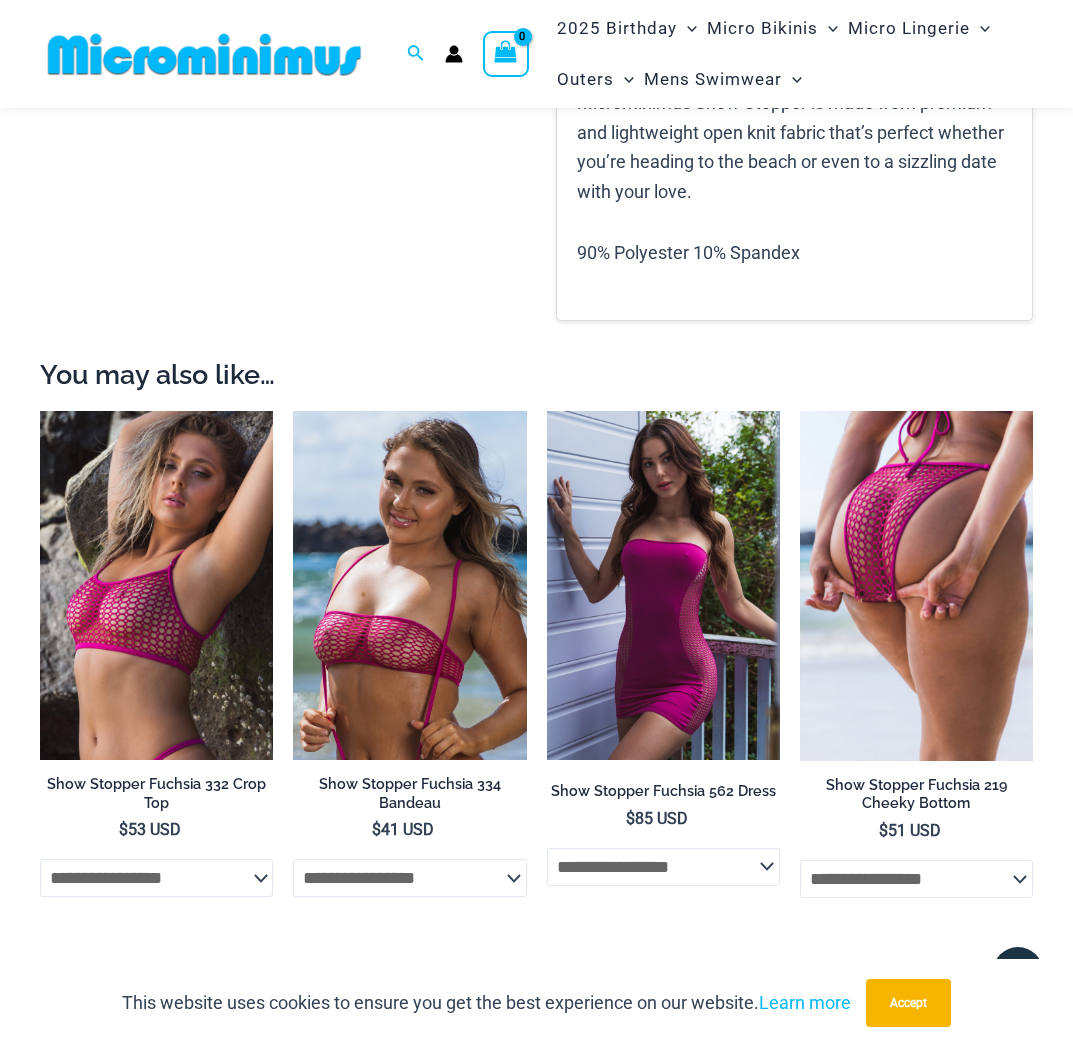 click at bounding box center (916, 586) 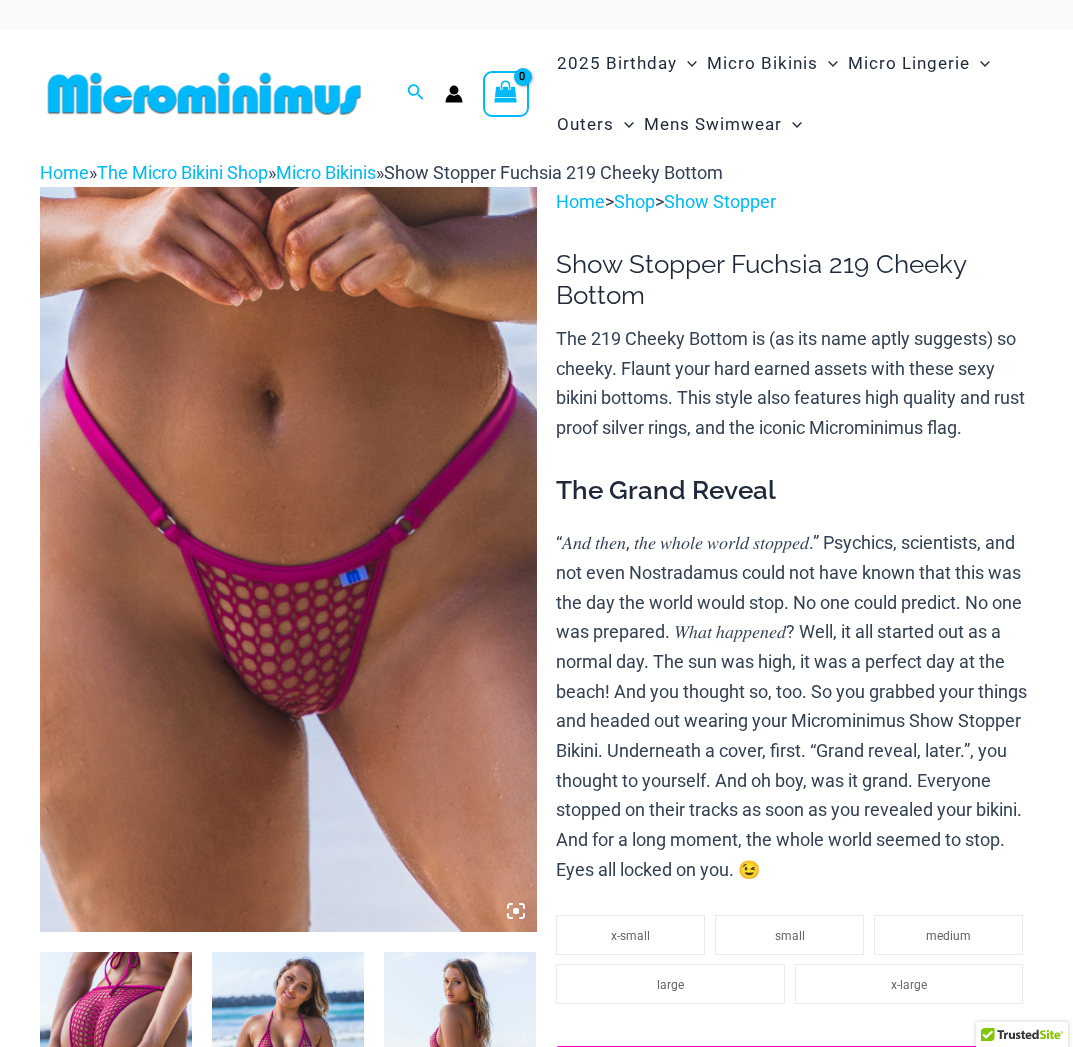 scroll, scrollTop: 0, scrollLeft: 0, axis: both 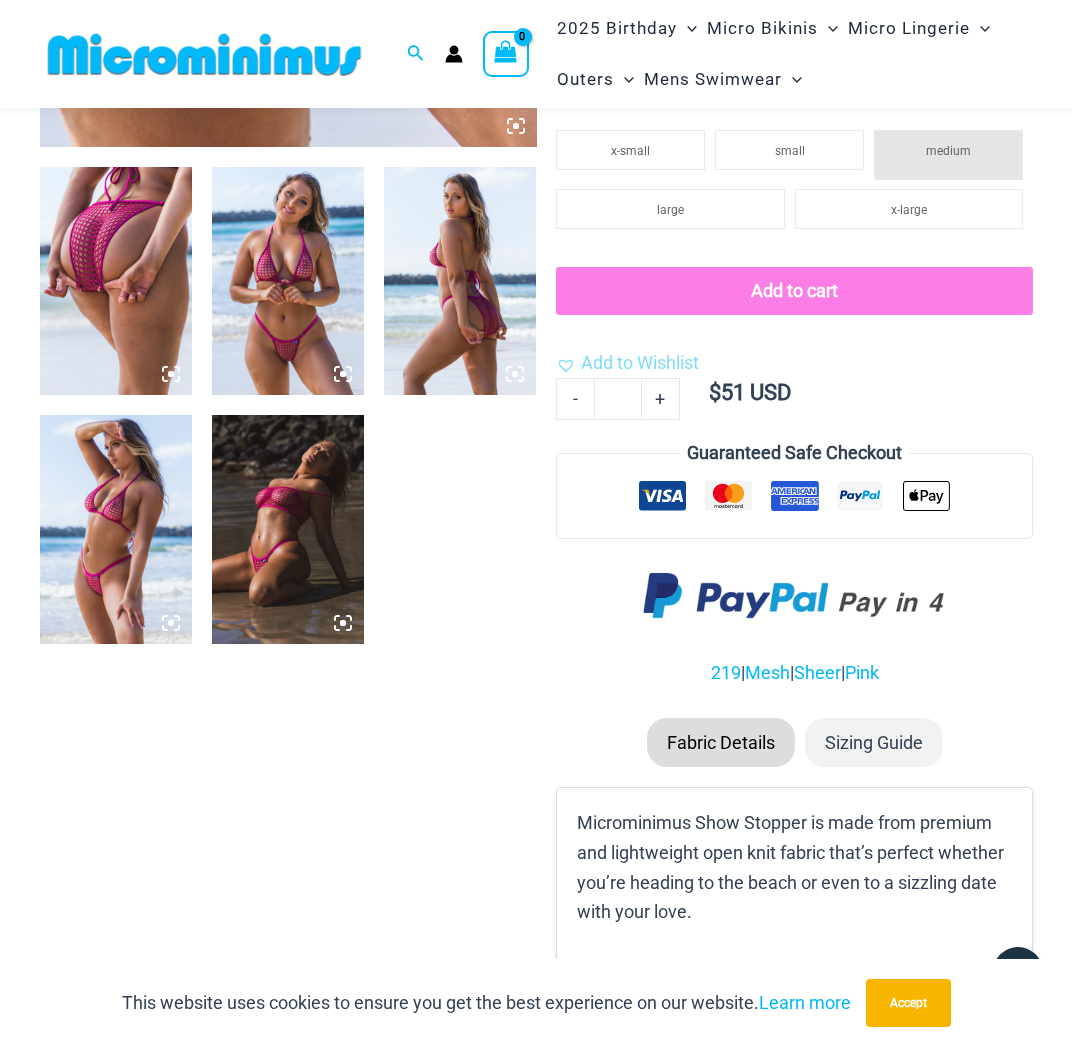 click at bounding box center [116, 281] 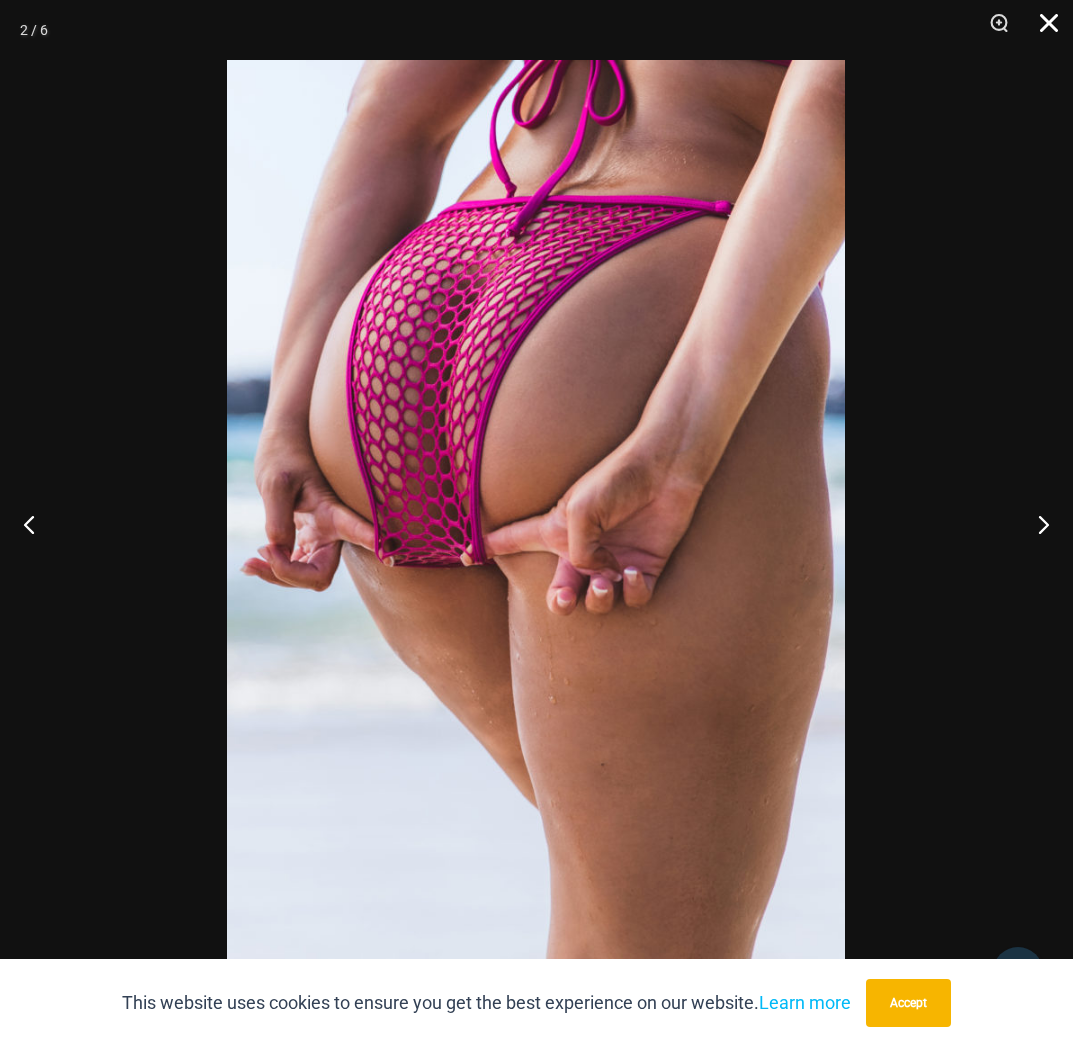 click at bounding box center (1042, 30) 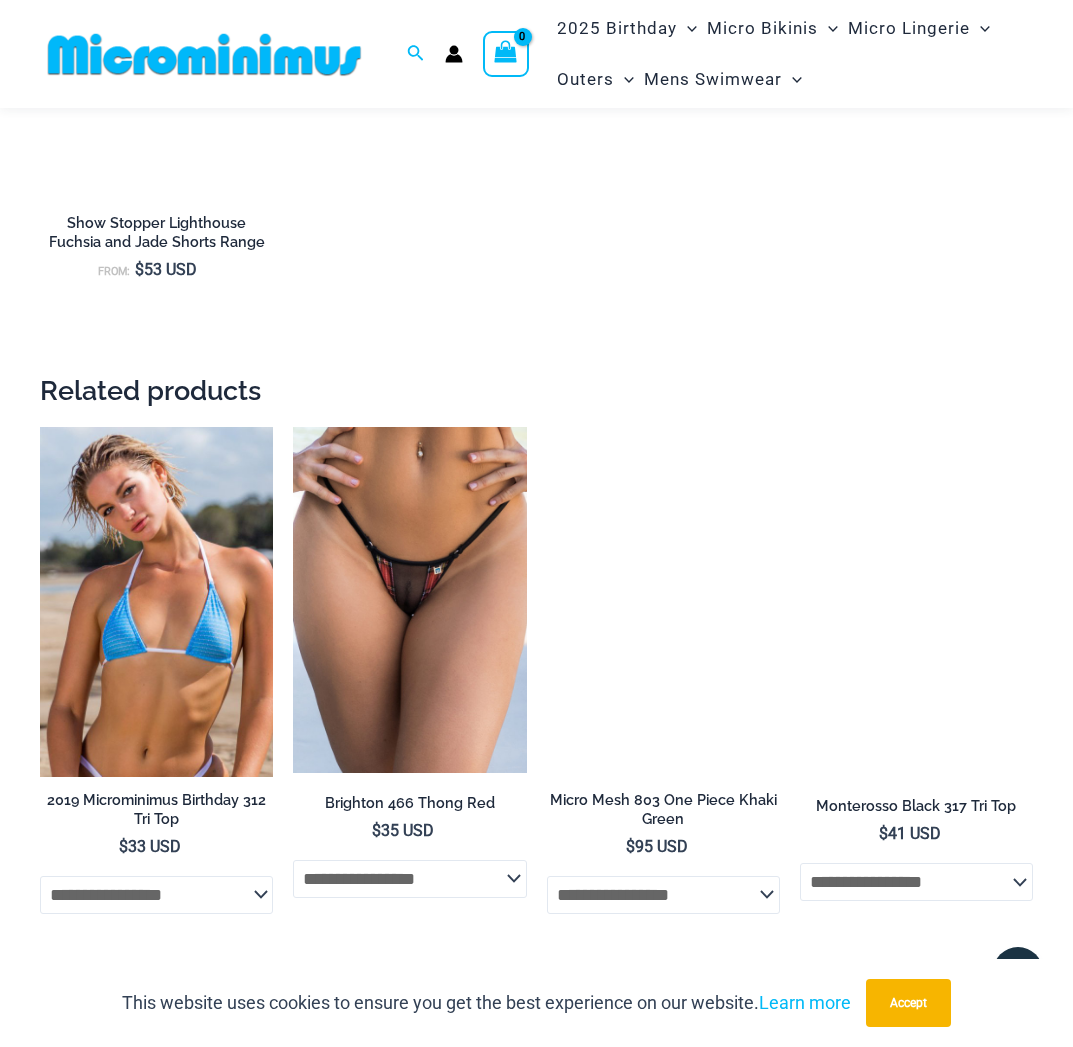 scroll, scrollTop: 3738, scrollLeft: 0, axis: vertical 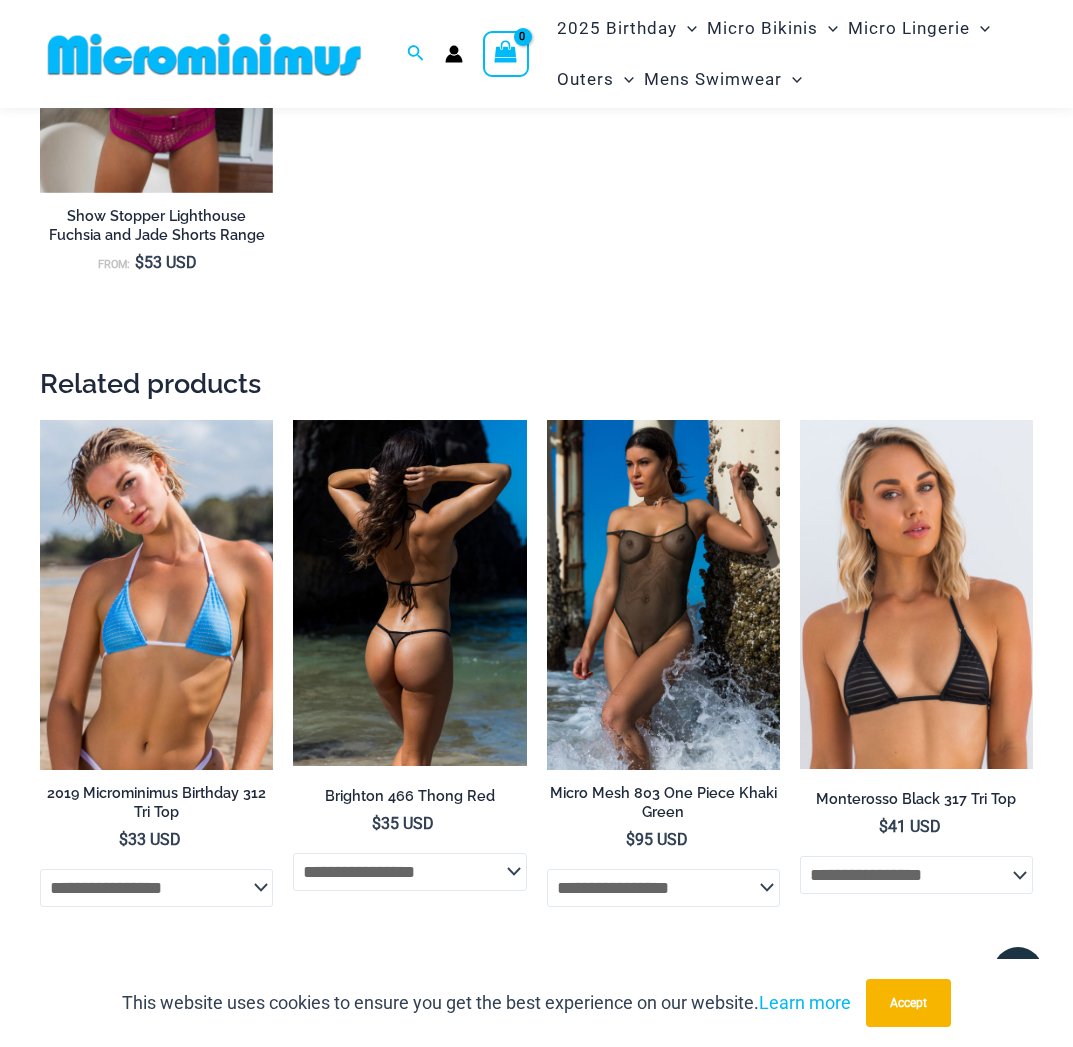 click at bounding box center [409, 593] 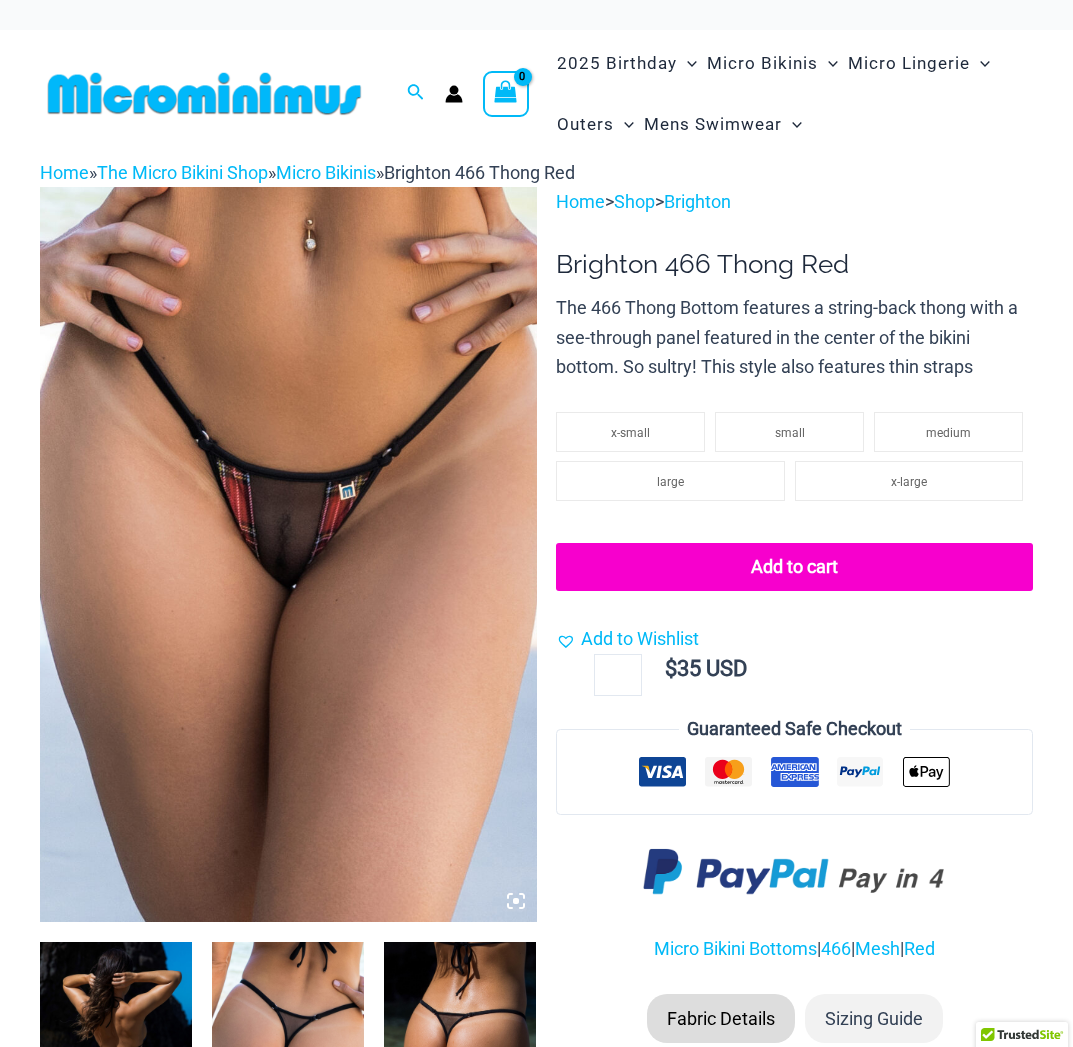 scroll, scrollTop: 0, scrollLeft: 0, axis: both 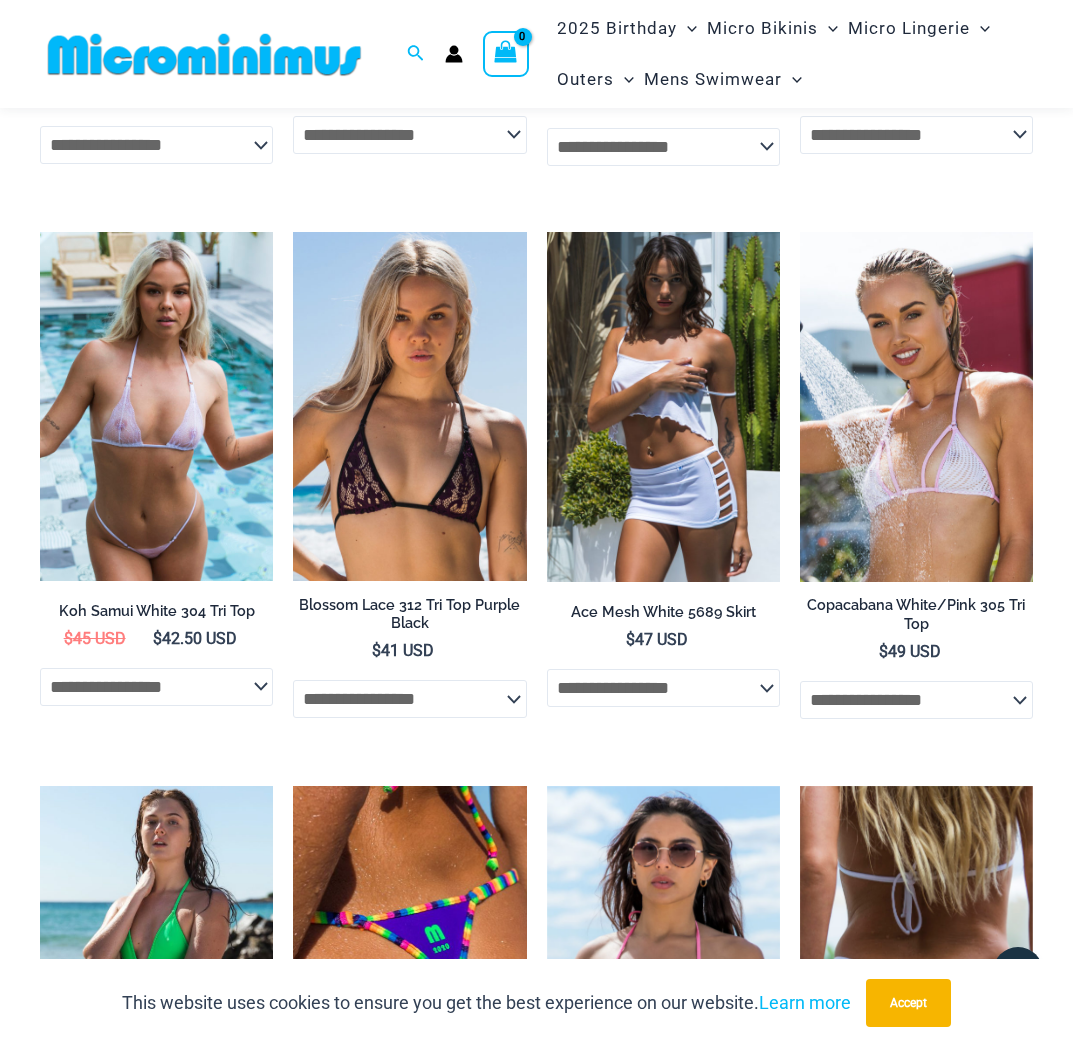 click at bounding box center (156, 406) 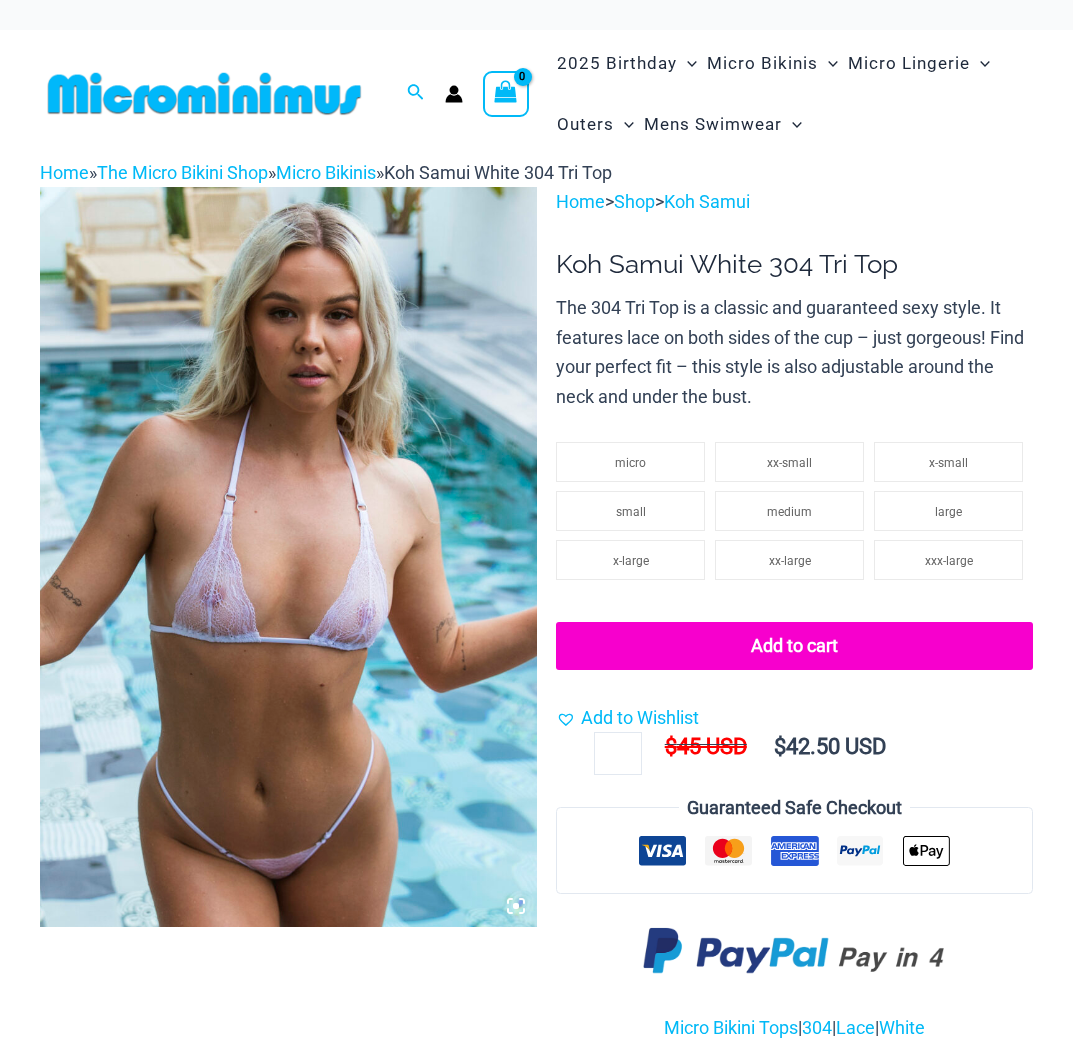 scroll, scrollTop: 0, scrollLeft: 0, axis: both 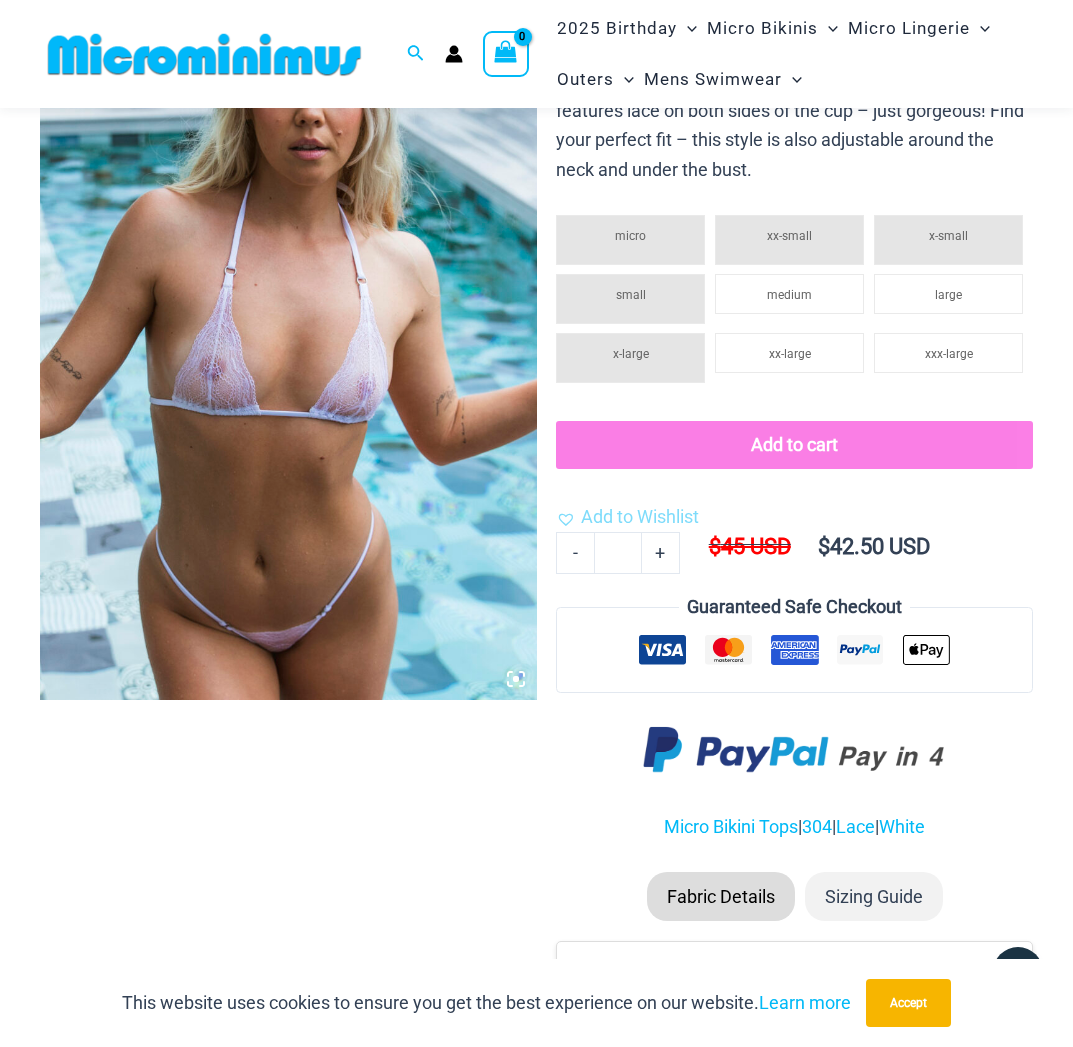 click at bounding box center (288, 330) 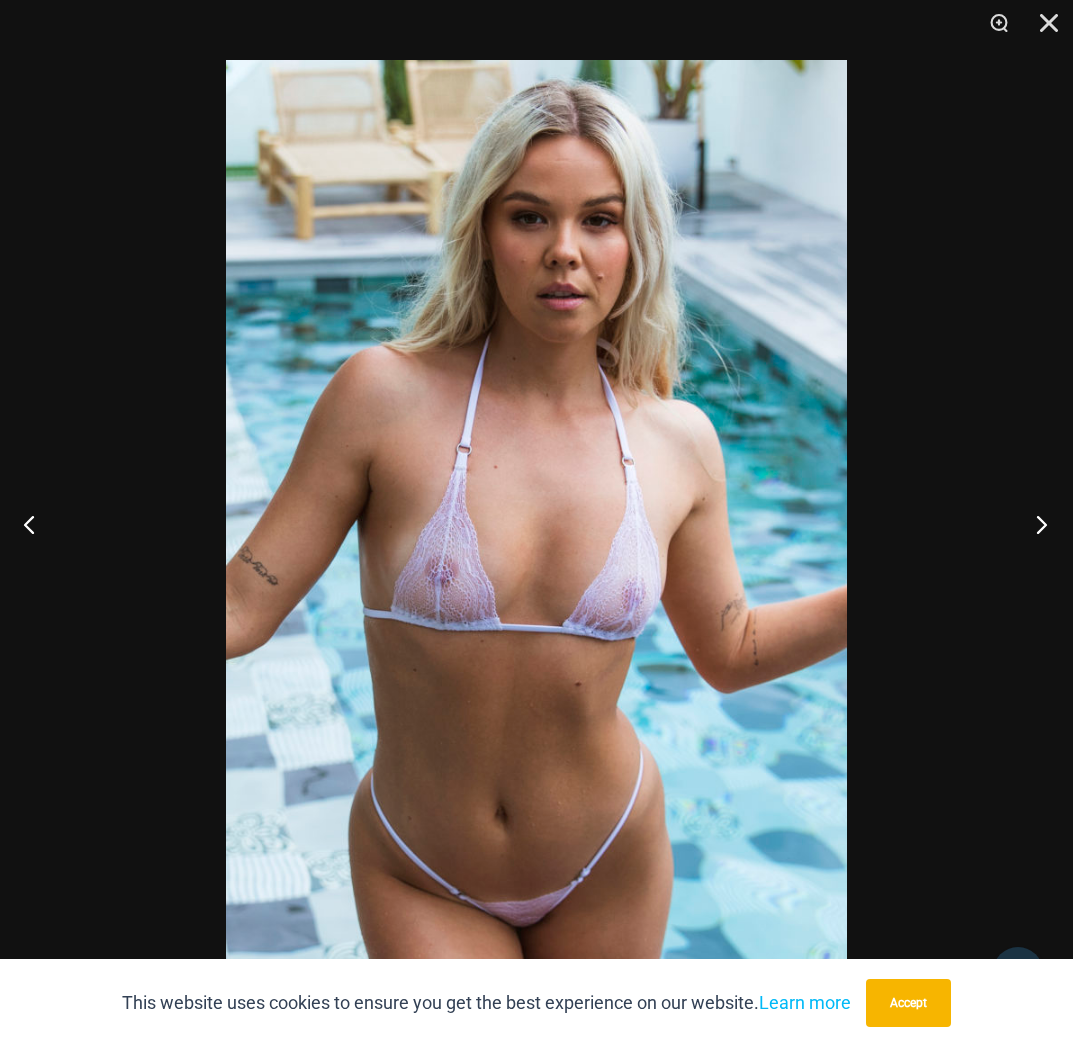 click at bounding box center [1035, 524] 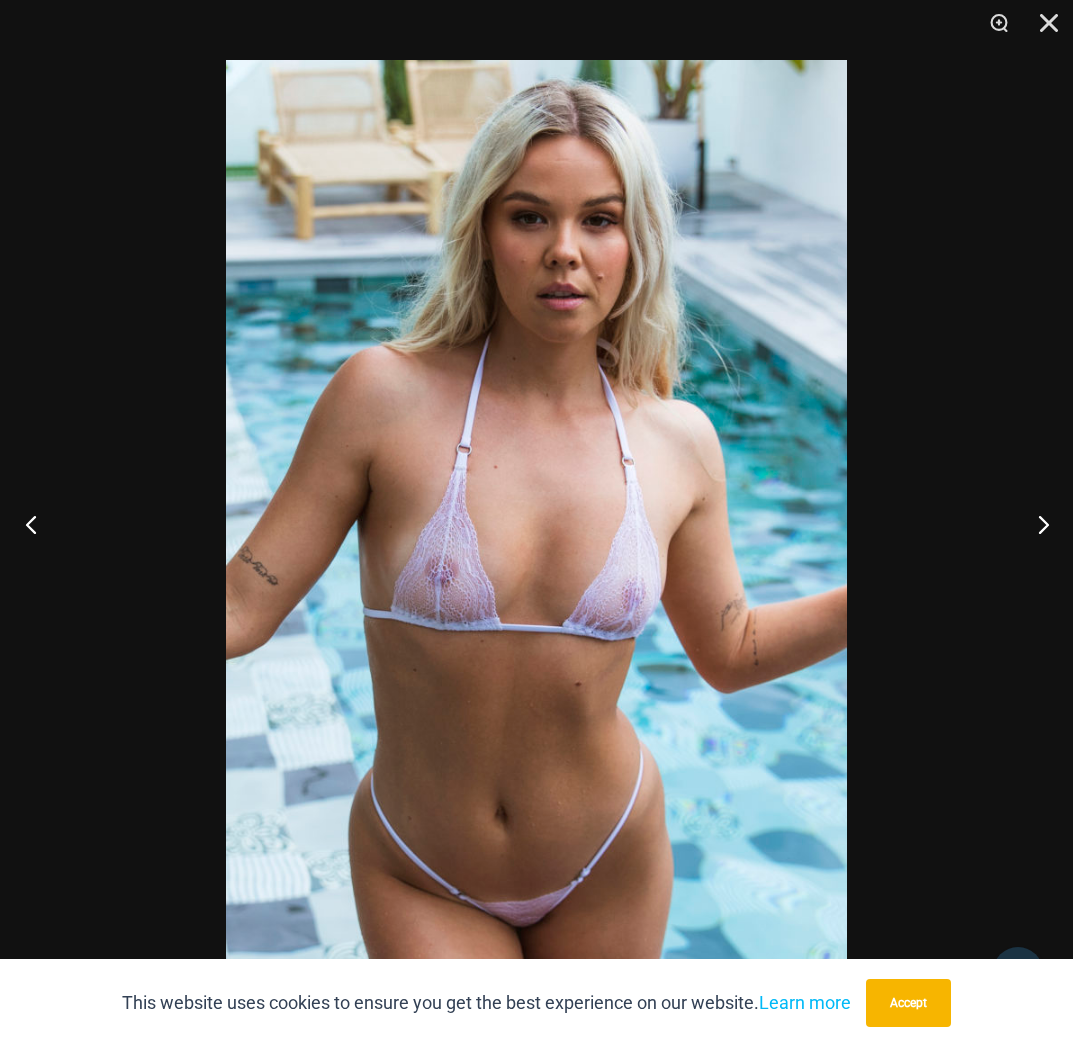 click at bounding box center (37, 524) 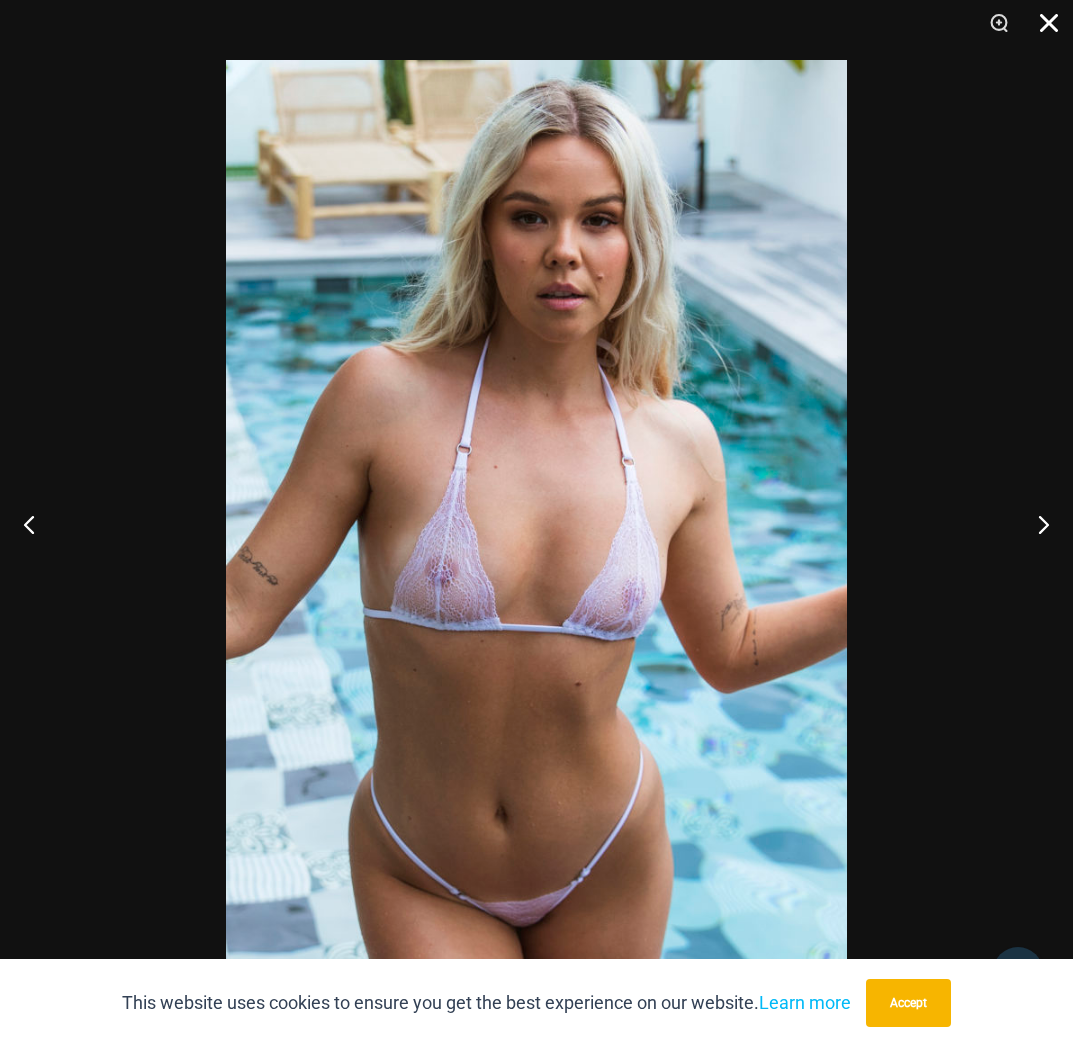 click at bounding box center (1042, 30) 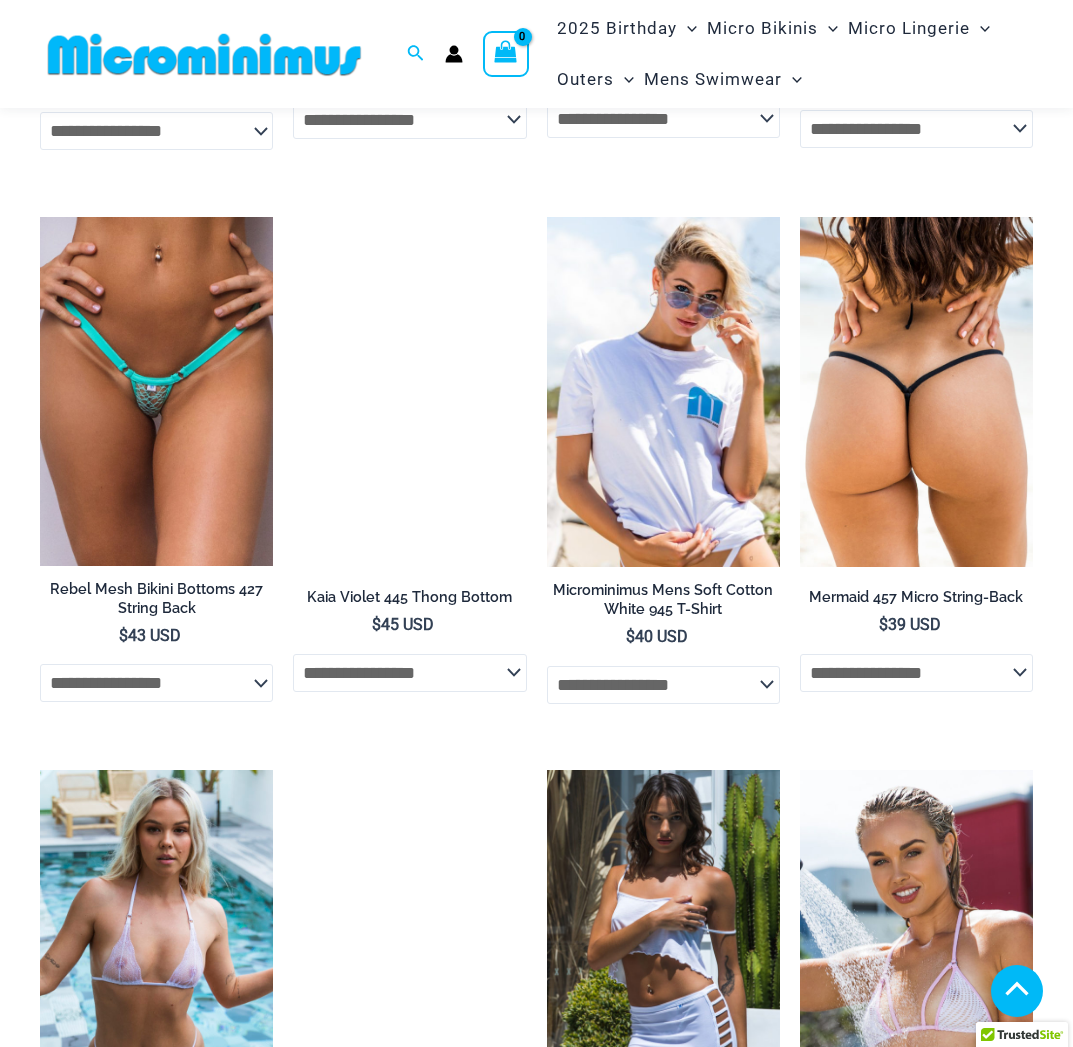 scroll, scrollTop: 1571, scrollLeft: 0, axis: vertical 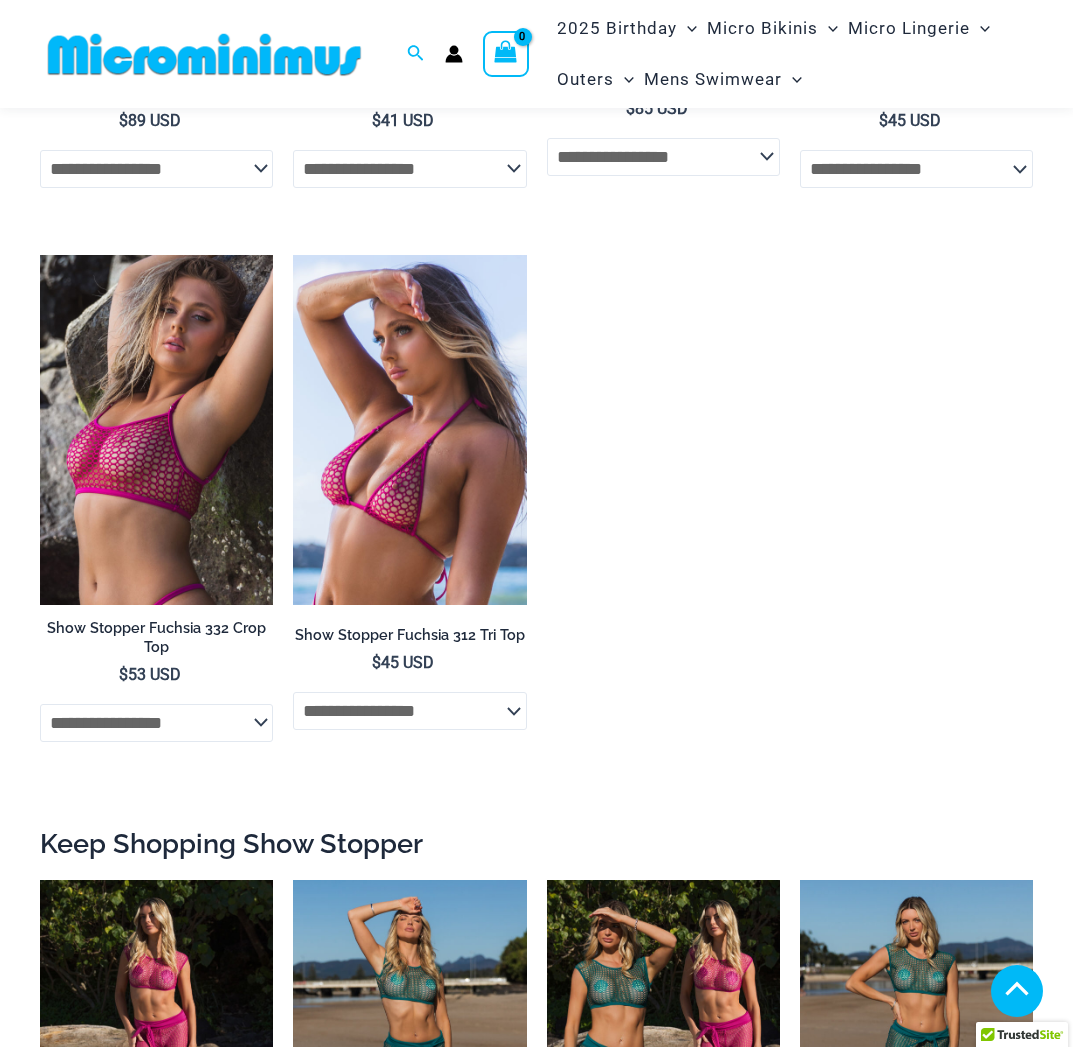 select 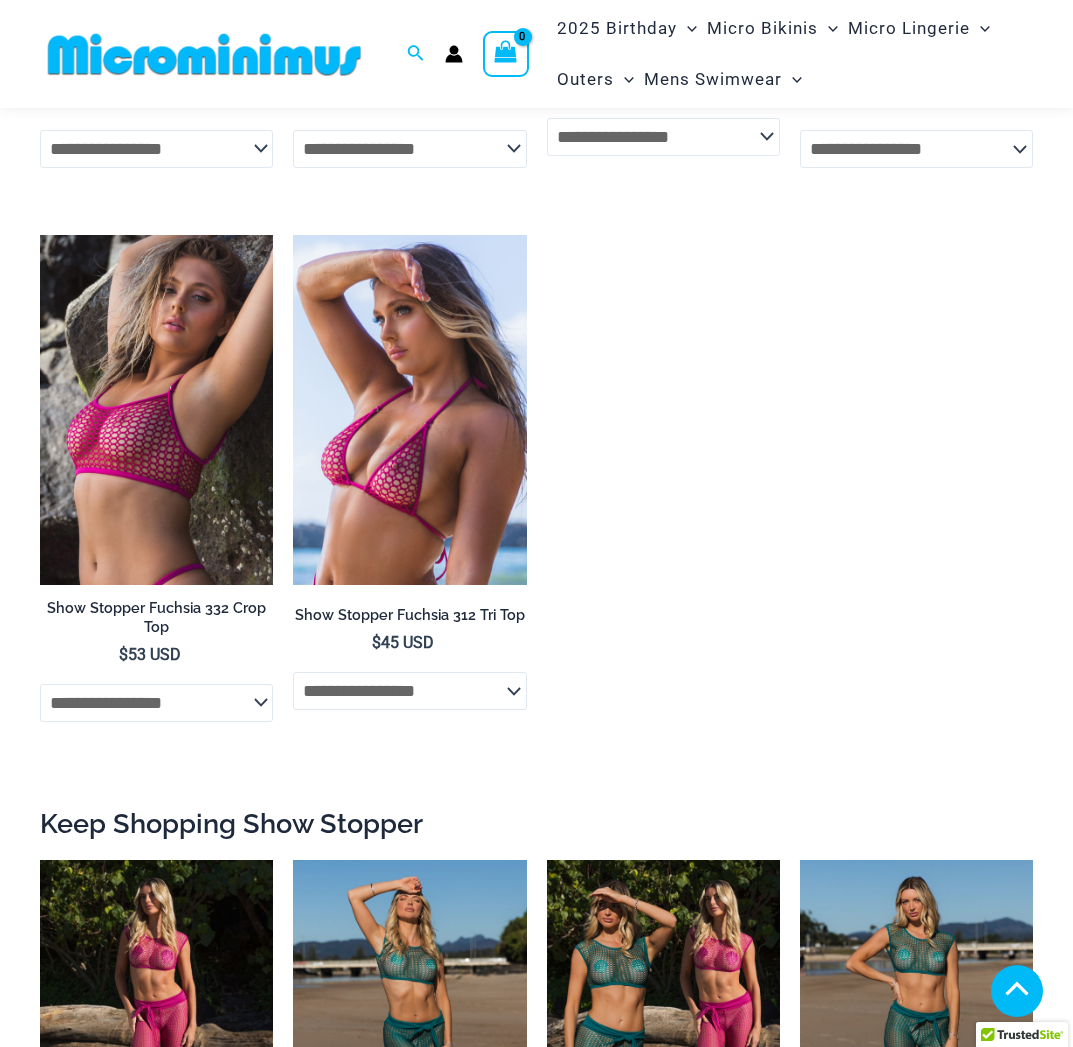scroll, scrollTop: 2215, scrollLeft: 0, axis: vertical 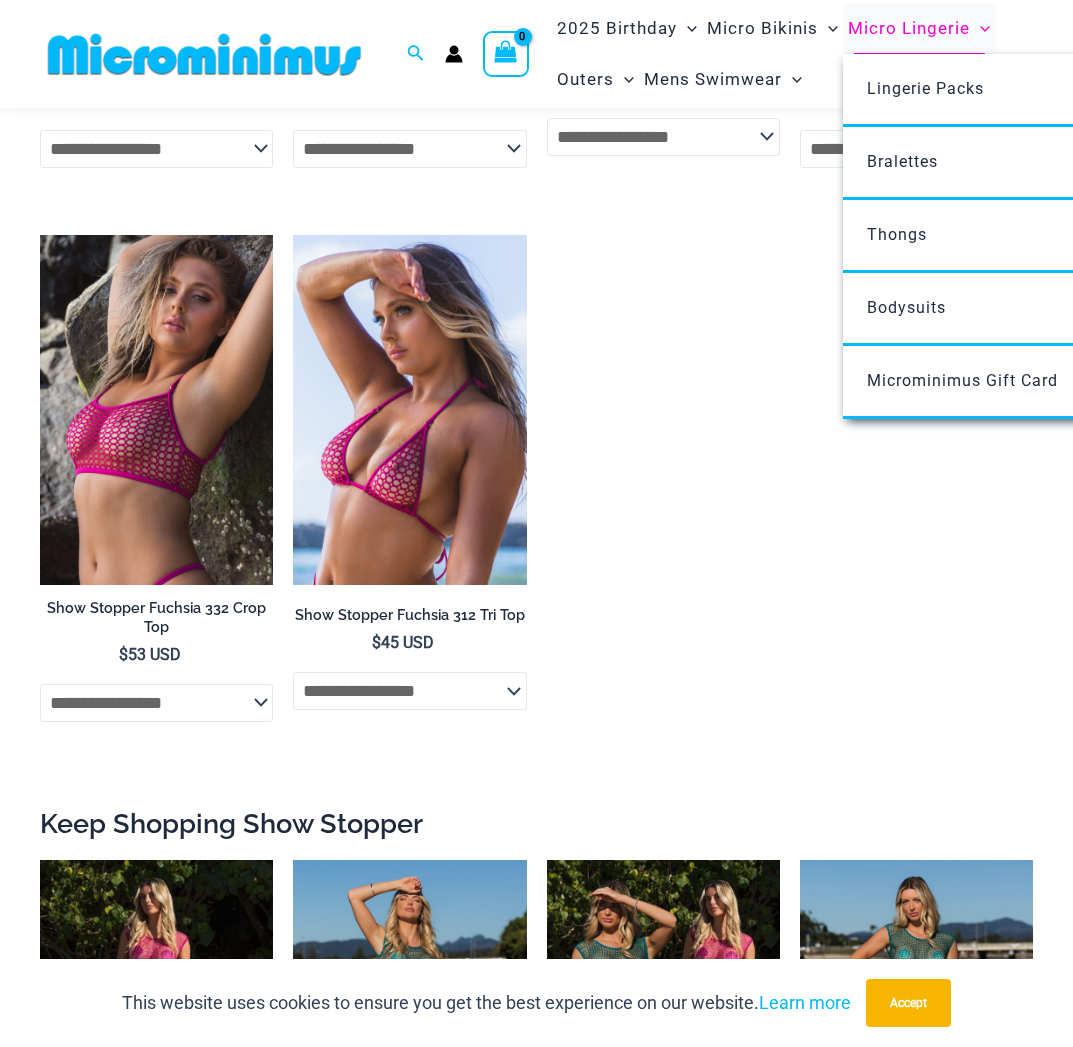 click on "Micro Lingerie" at bounding box center [909, 28] 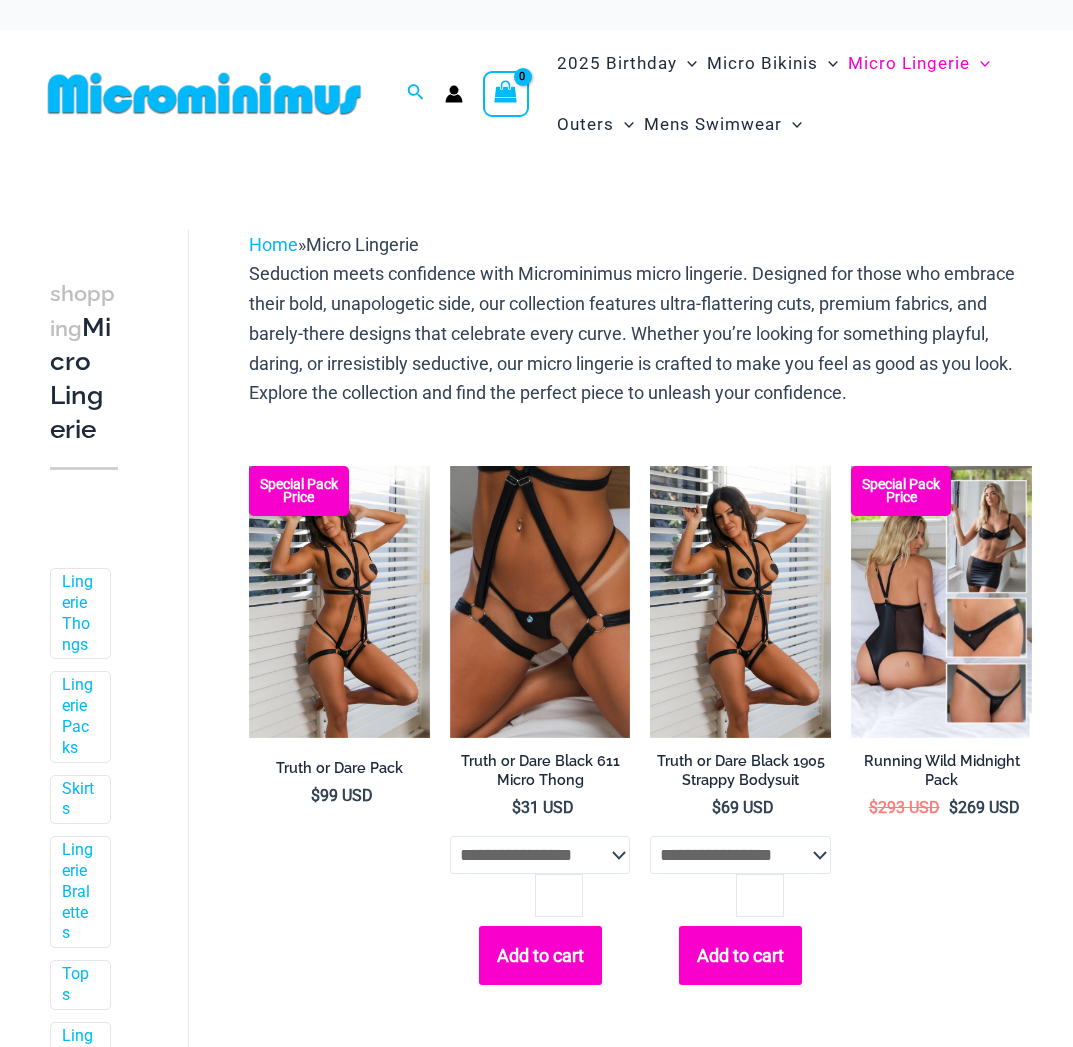 scroll, scrollTop: 0, scrollLeft: 0, axis: both 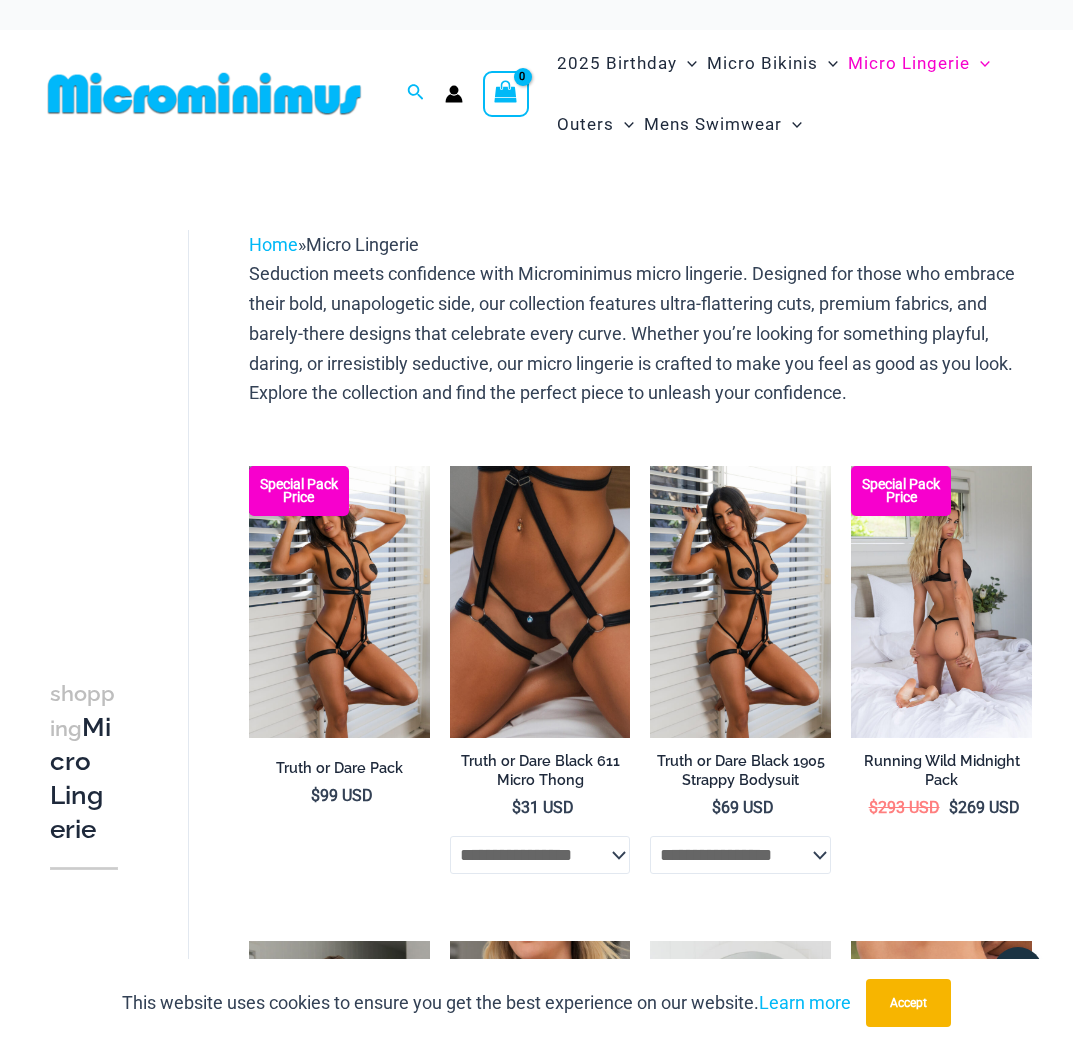 click at bounding box center (941, 601) 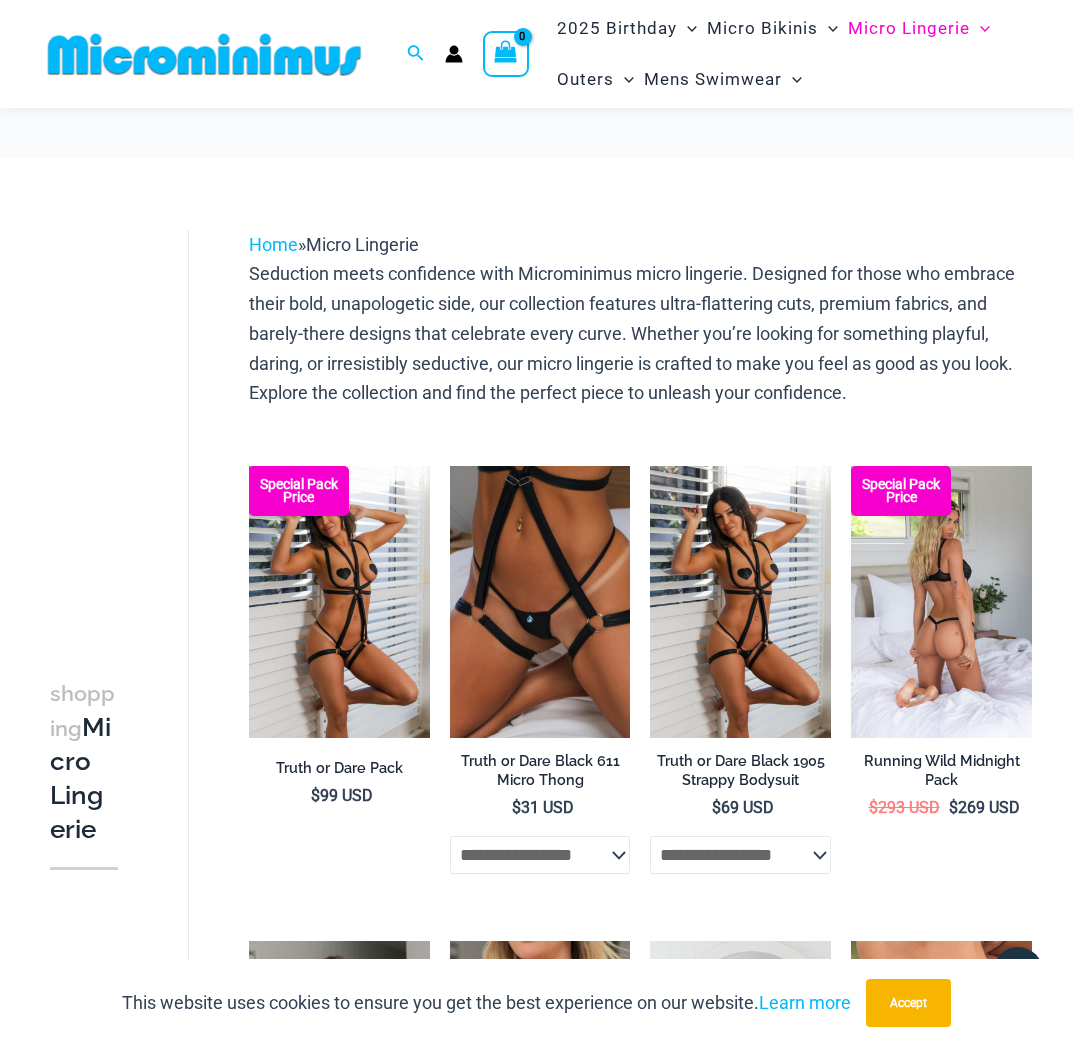 scroll, scrollTop: 1007, scrollLeft: 0, axis: vertical 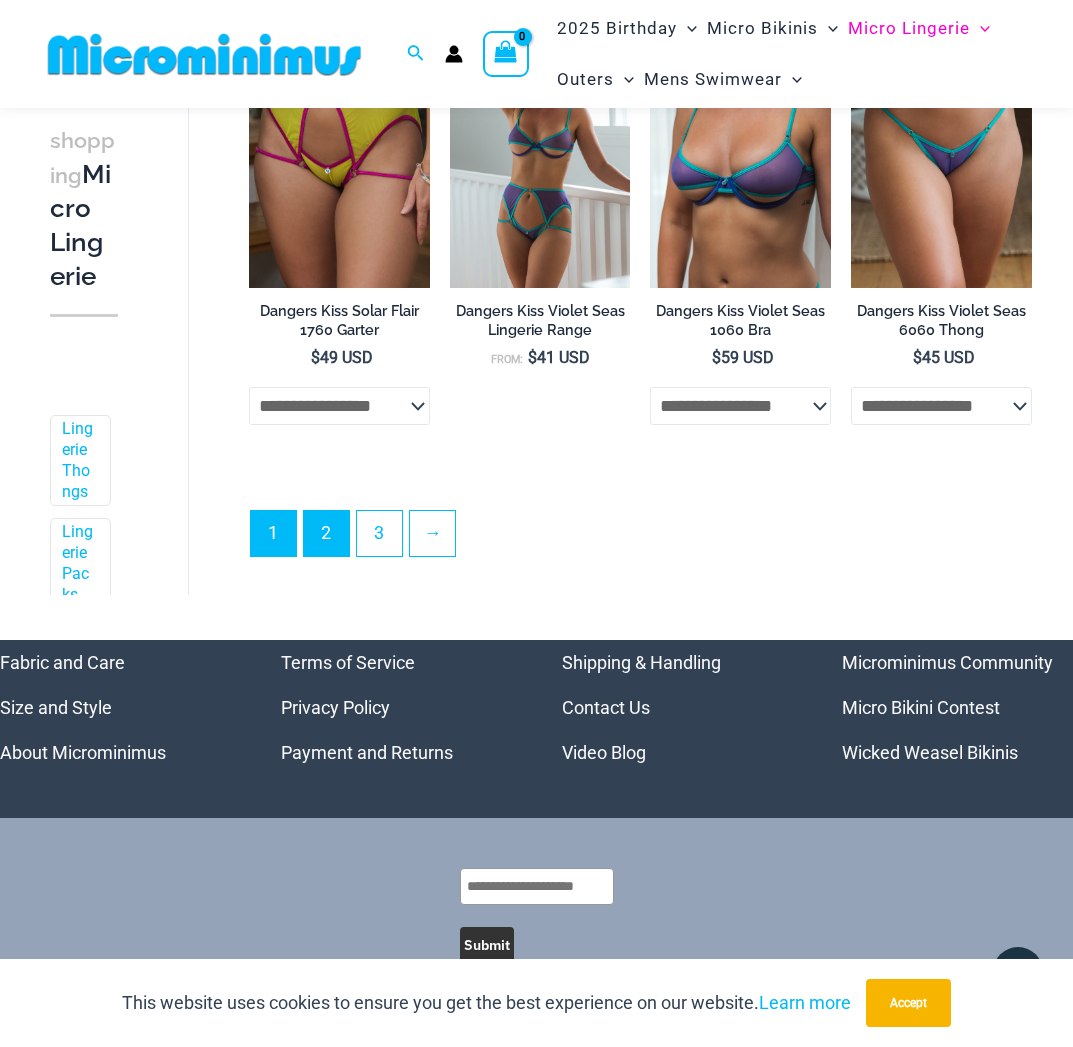 click on "2" at bounding box center [326, 533] 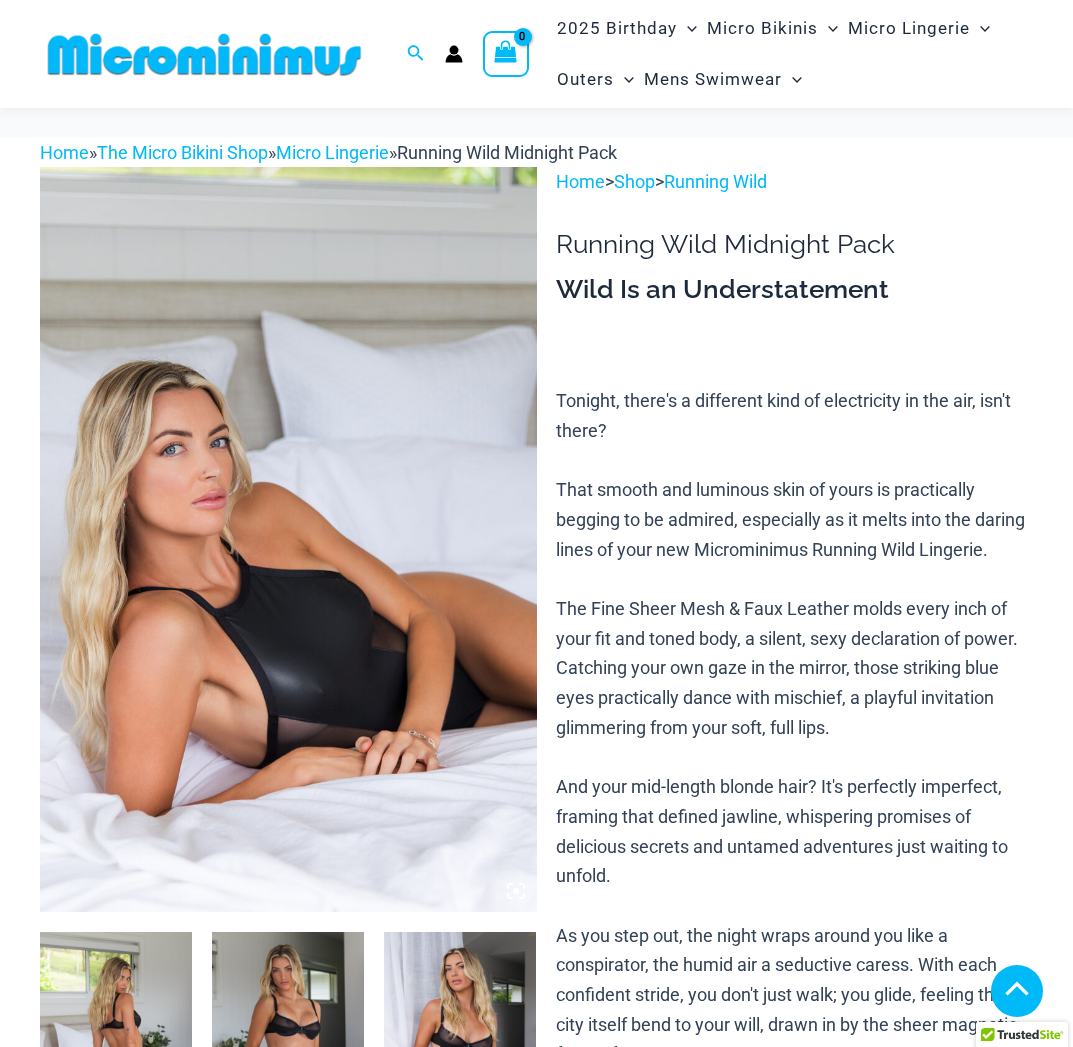 select 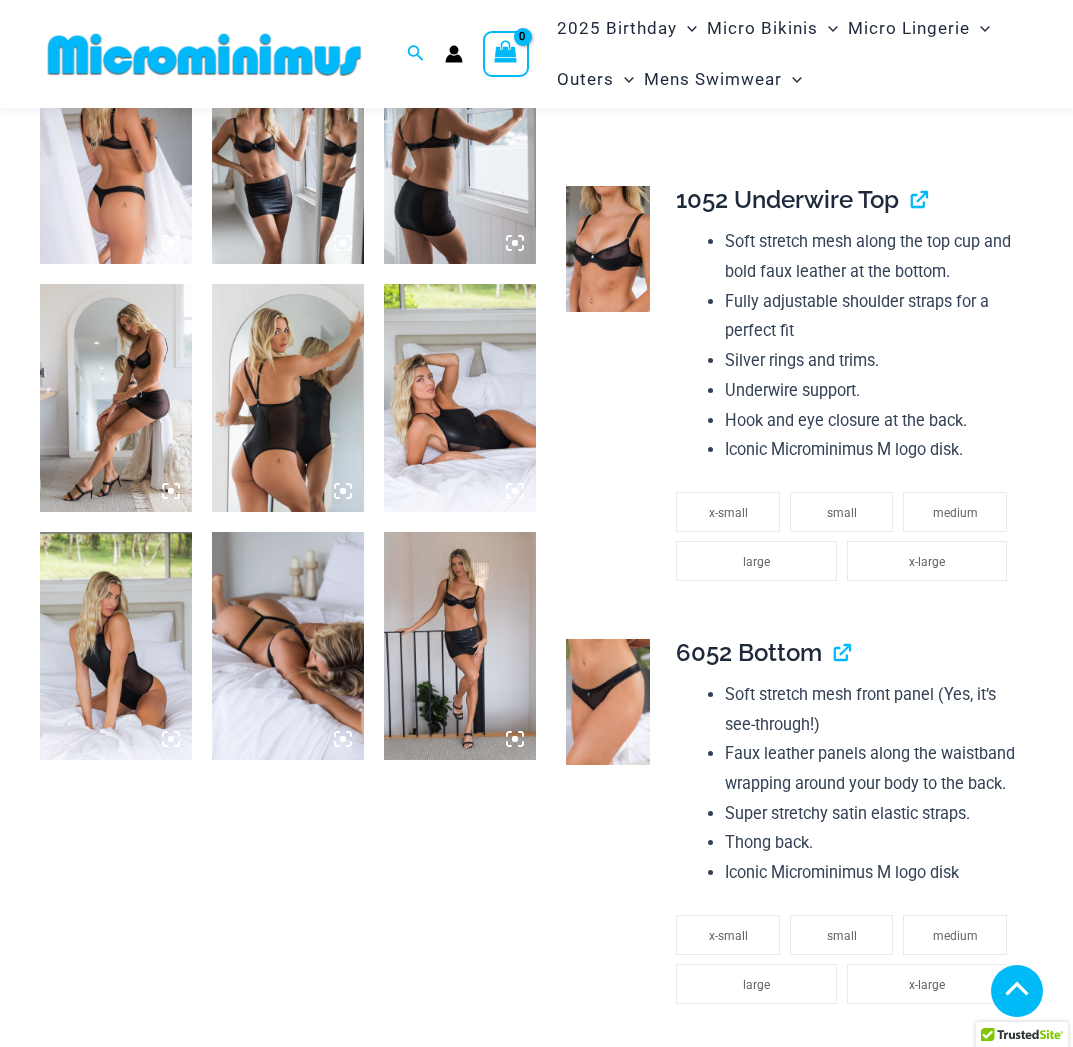 scroll, scrollTop: 1145, scrollLeft: 0, axis: vertical 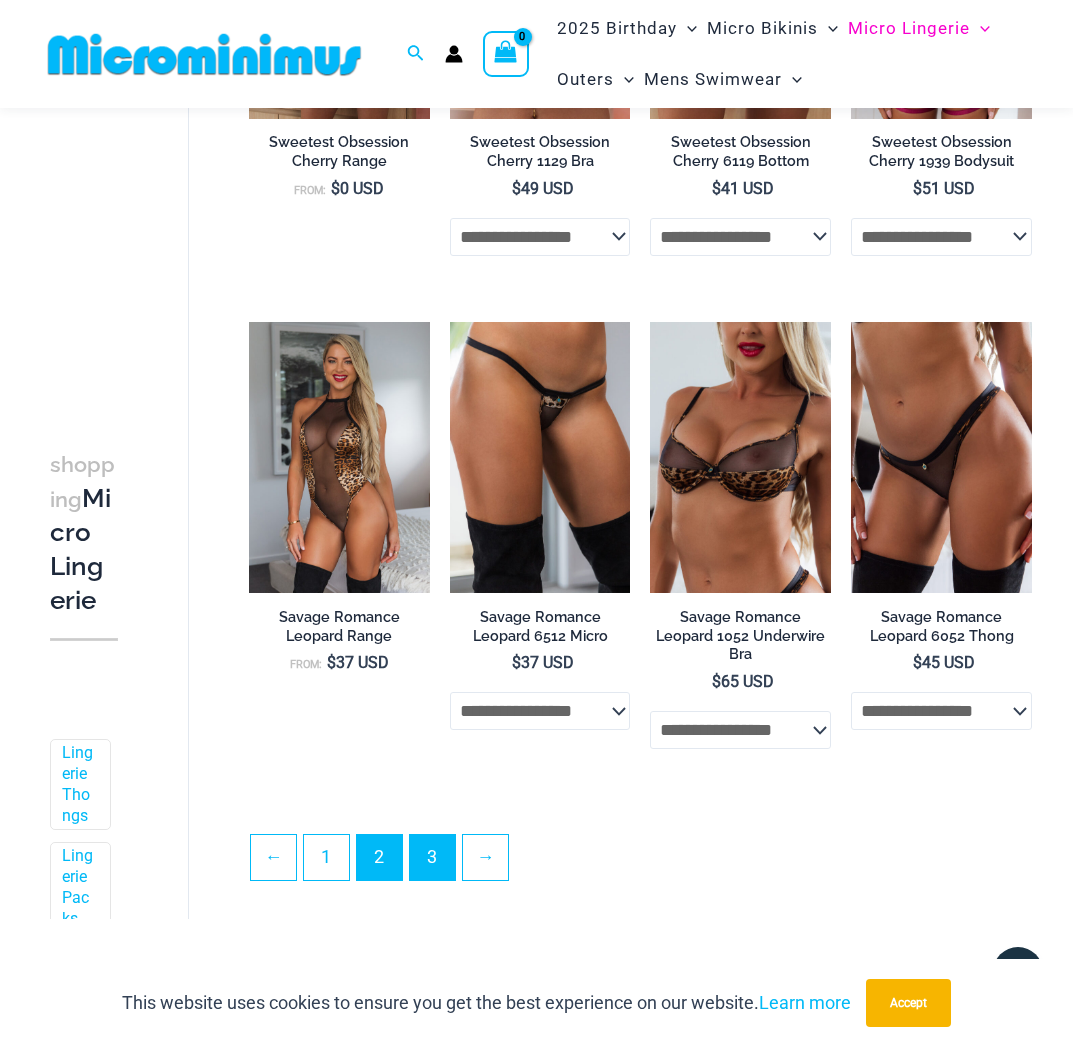 click on "3" at bounding box center (432, 857) 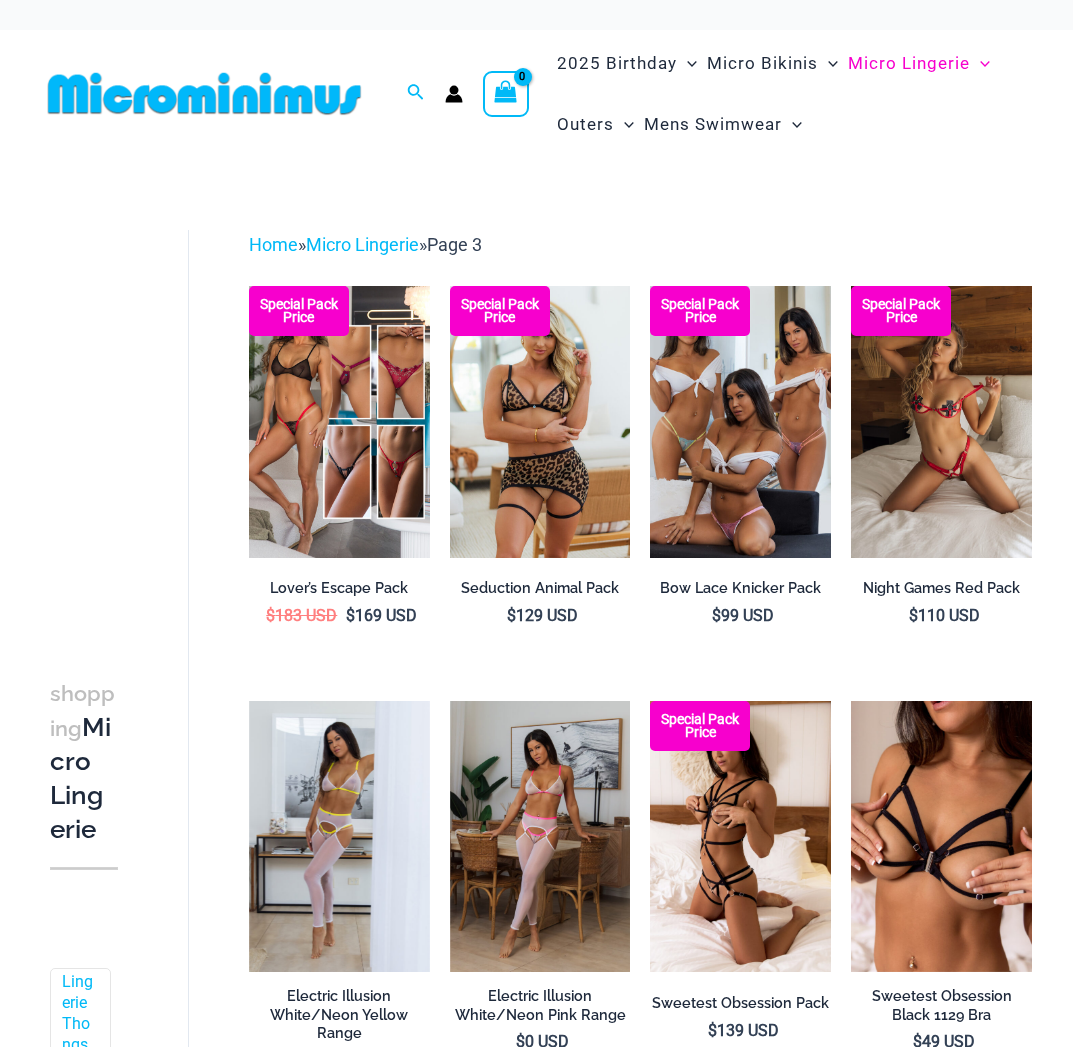 scroll, scrollTop: 0, scrollLeft: 0, axis: both 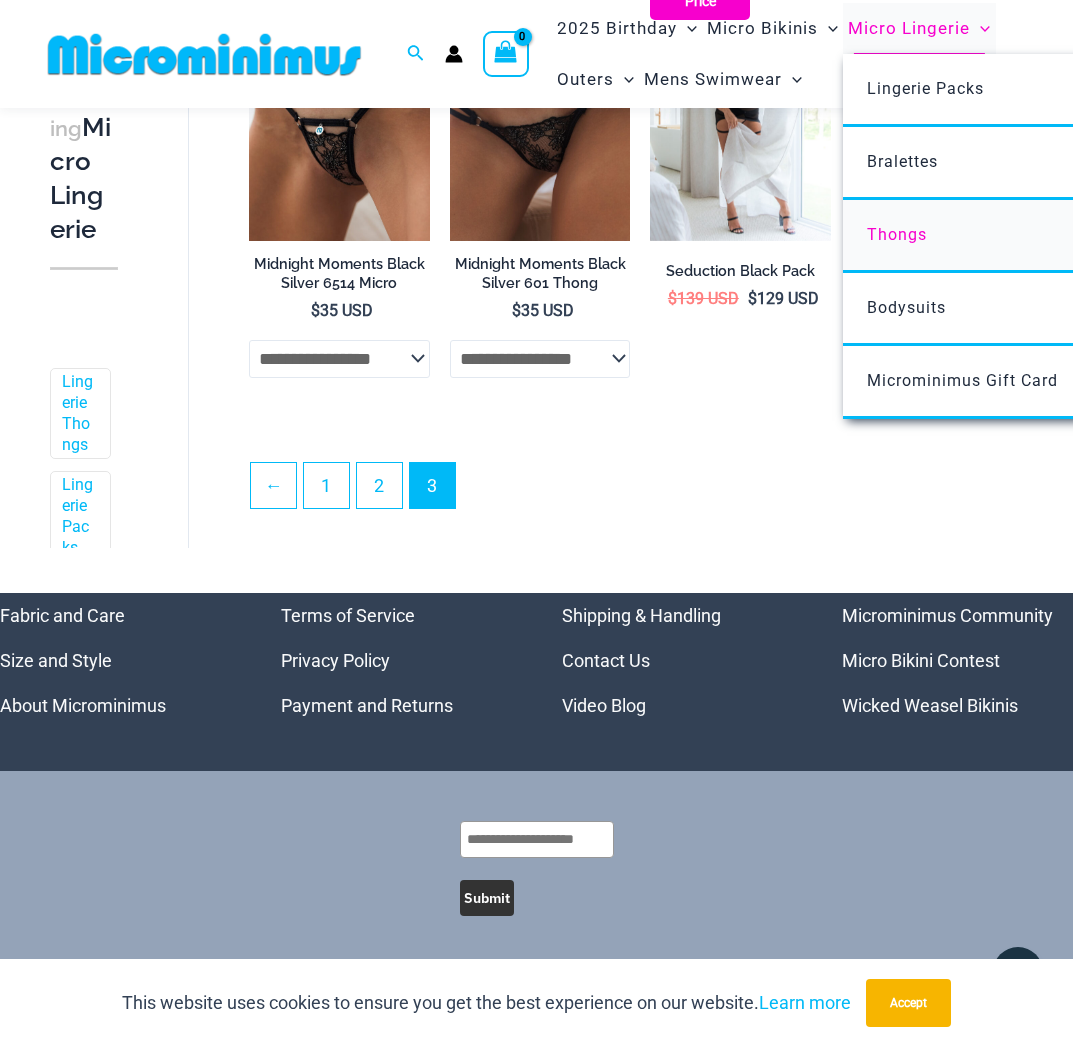 click on "Thongs" at bounding box center [897, 234] 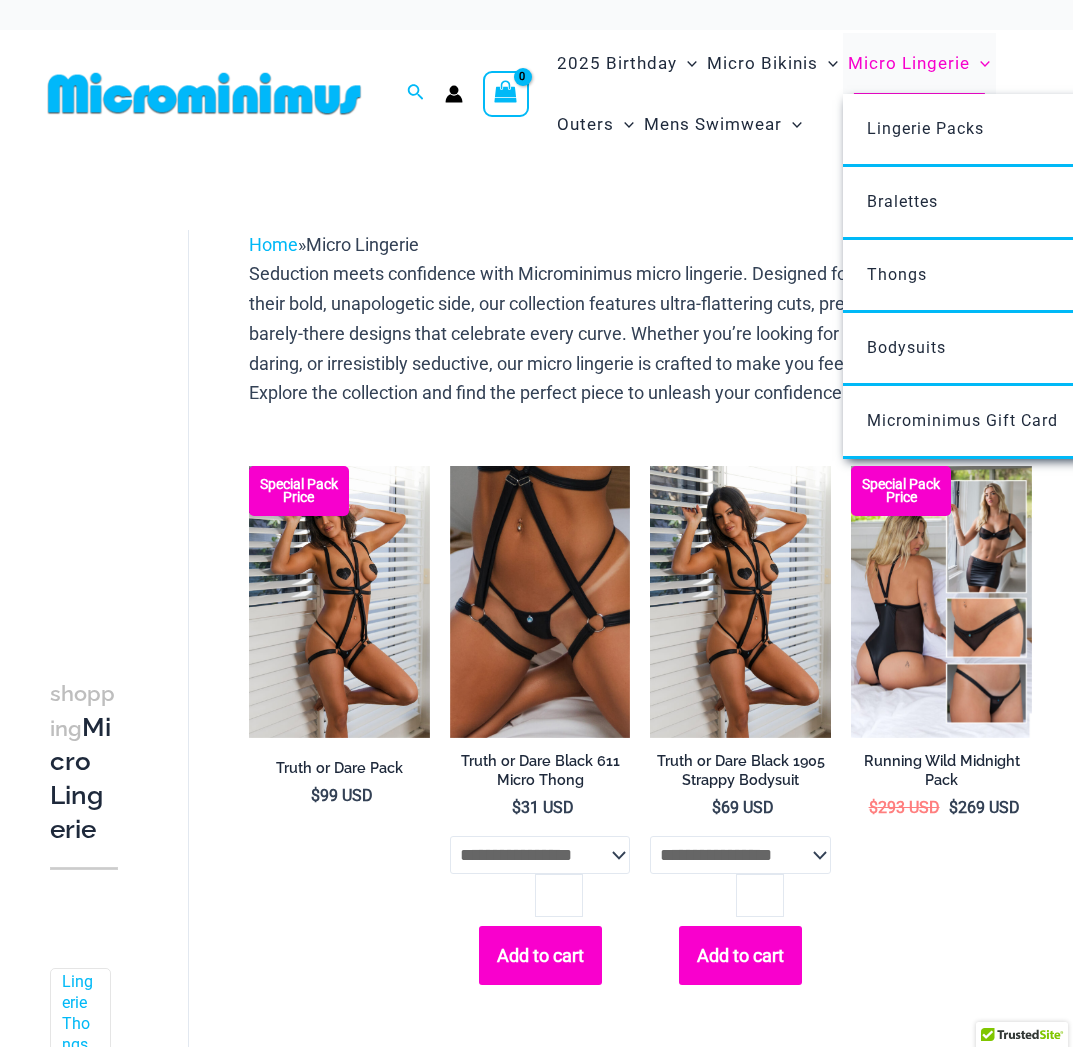 scroll, scrollTop: 0, scrollLeft: 0, axis: both 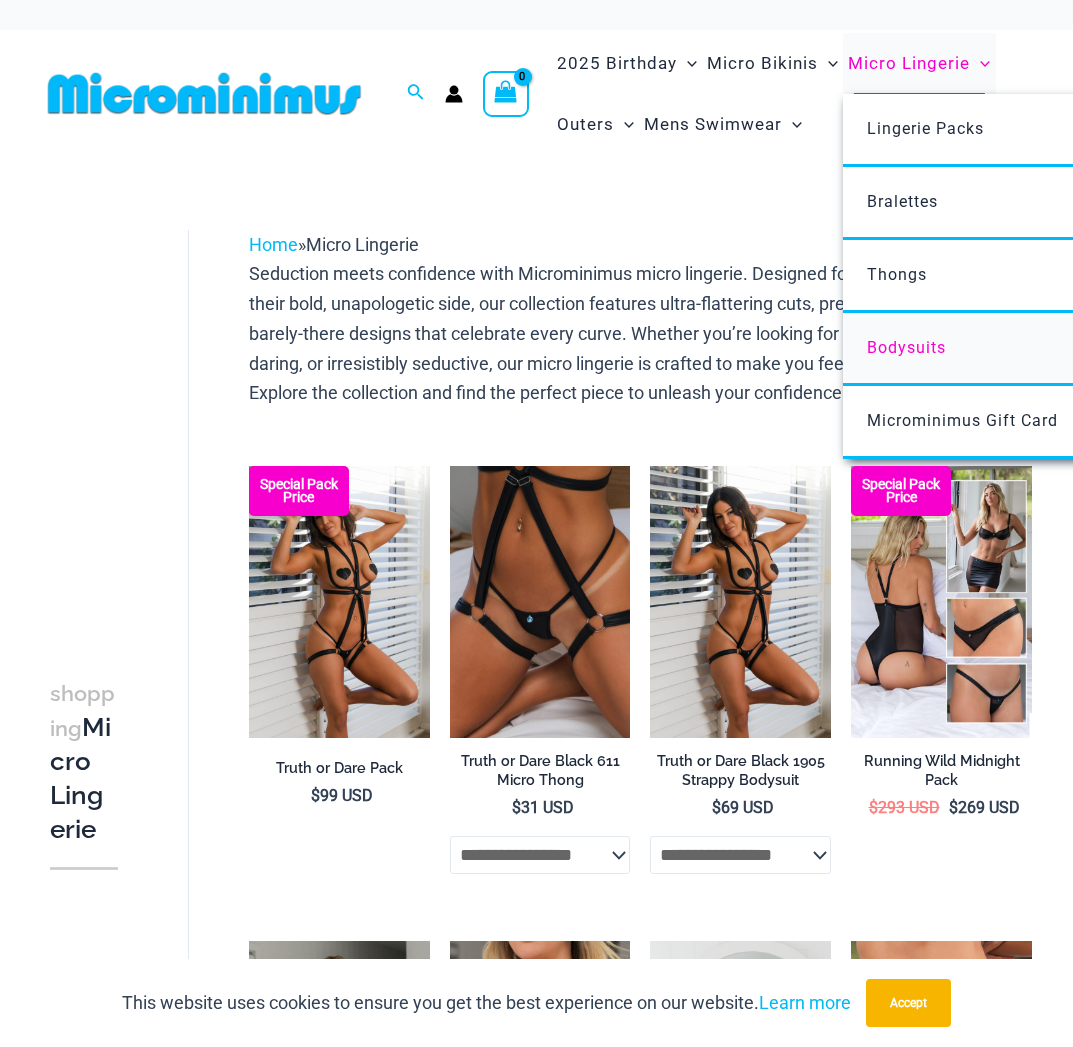 click on "Bodysuits" at bounding box center [906, 347] 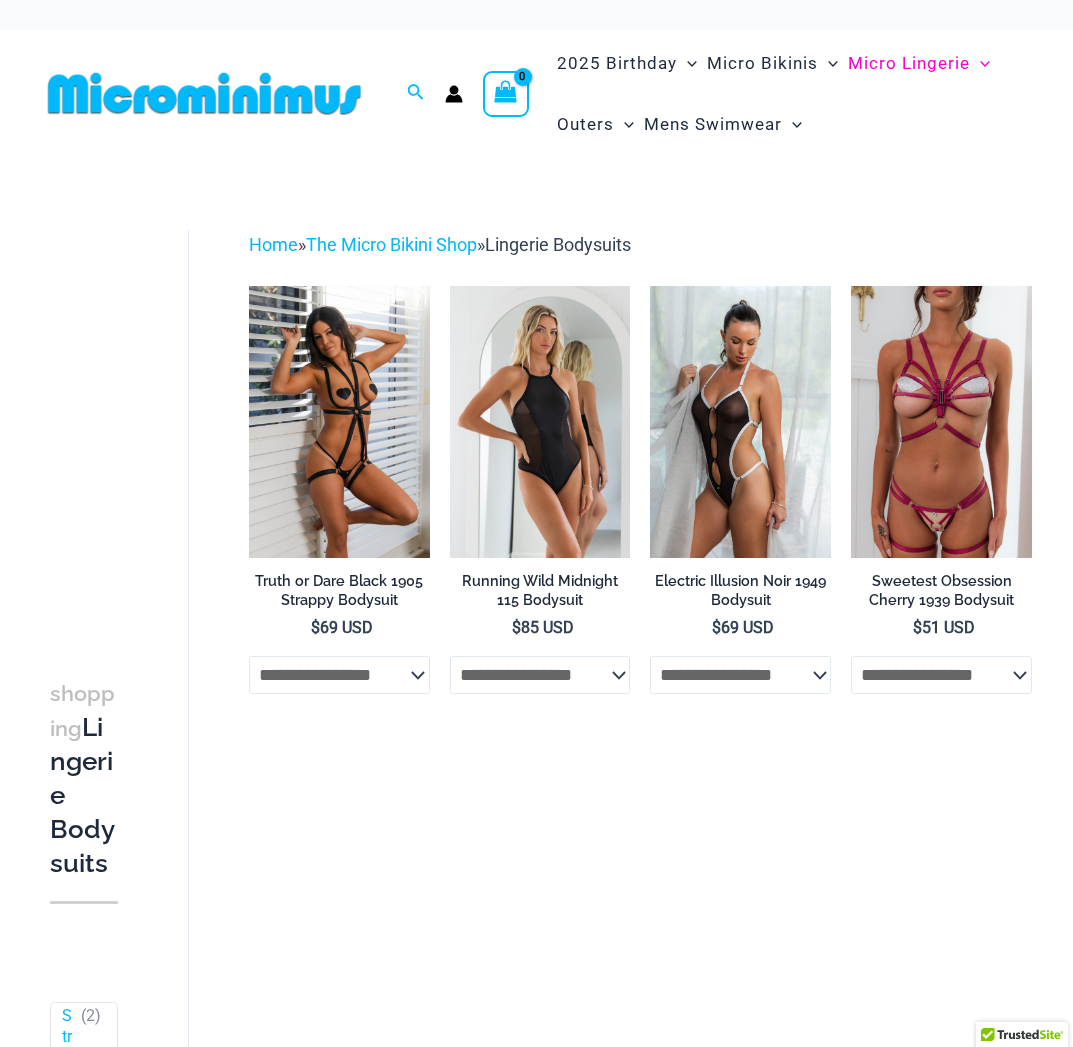 scroll, scrollTop: 0, scrollLeft: 0, axis: both 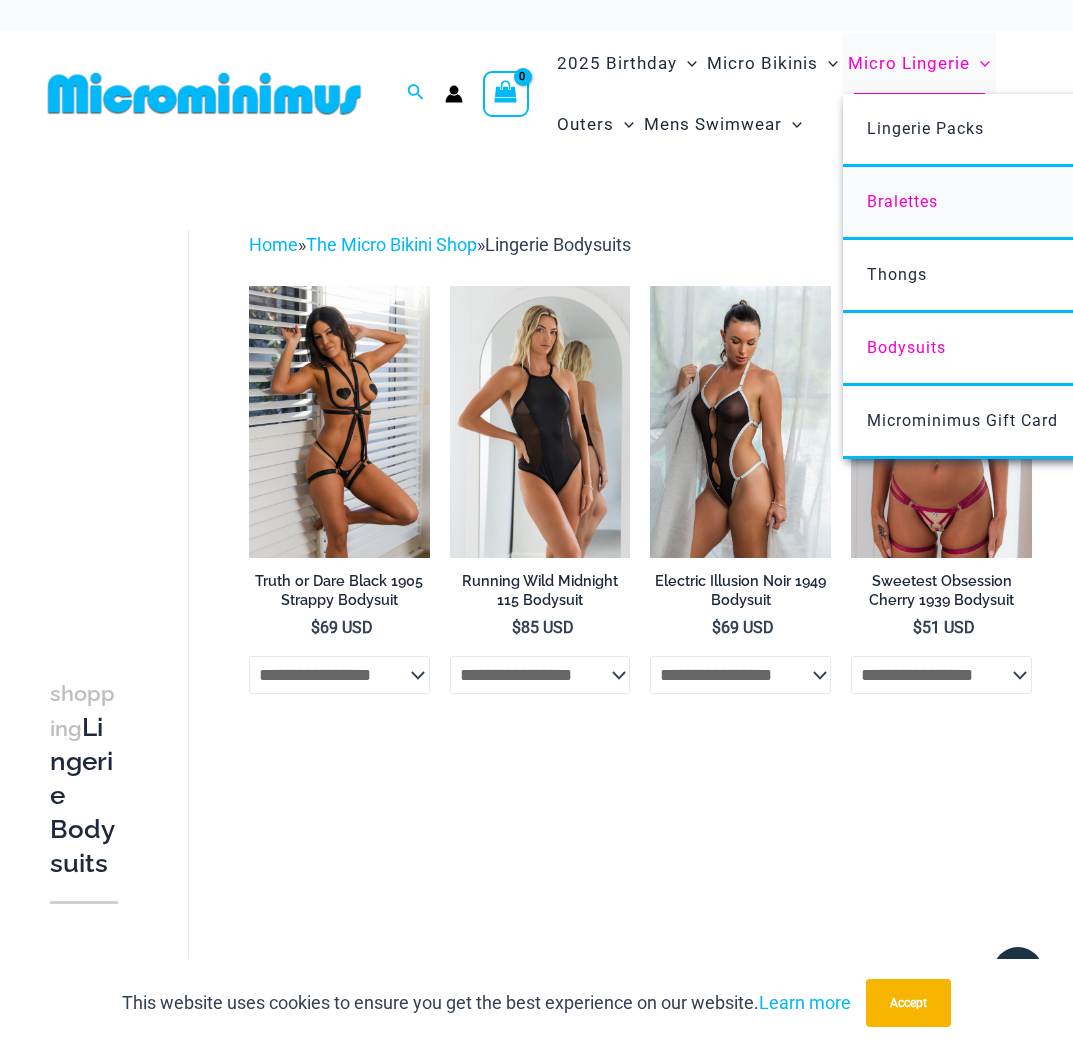 click on "Bralettes" at bounding box center (902, 201) 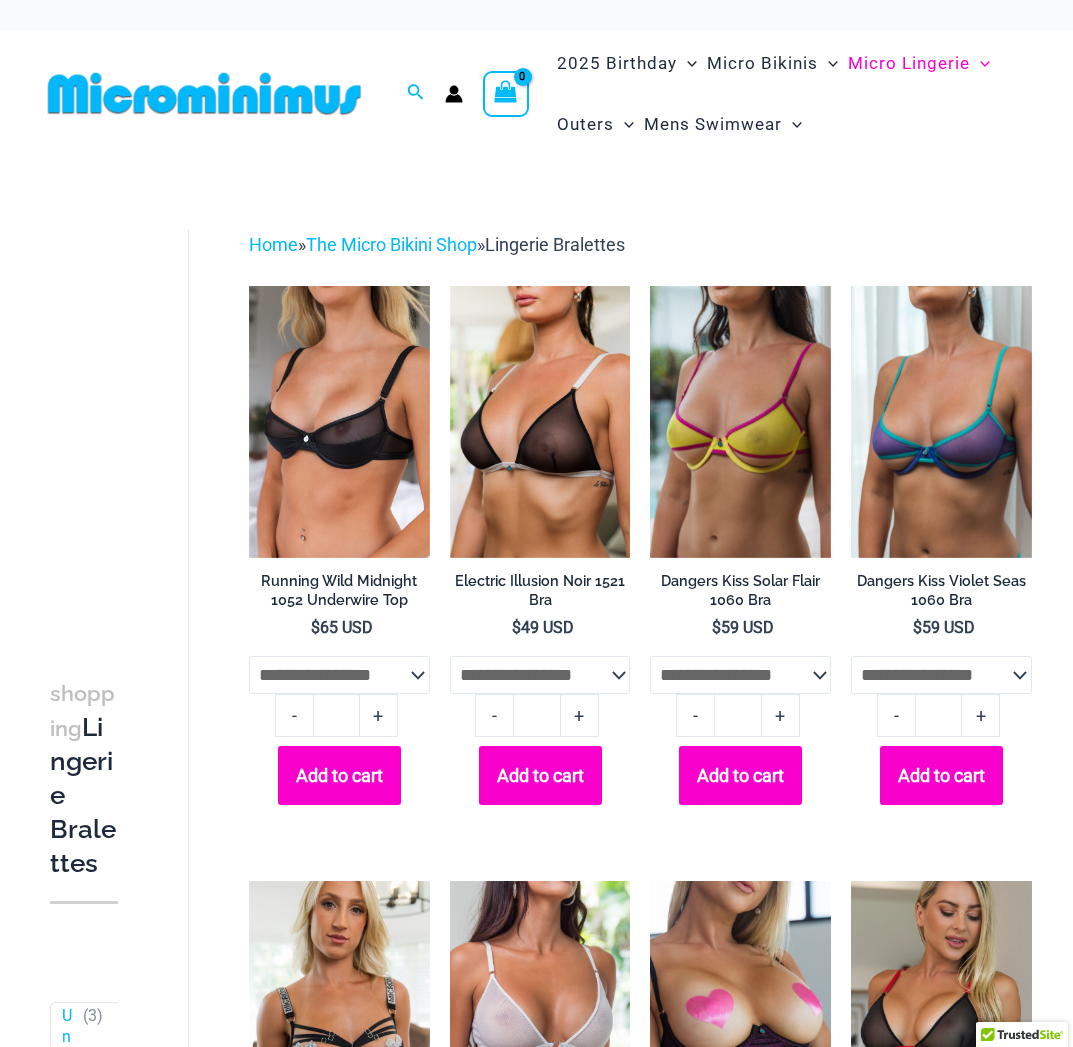 scroll, scrollTop: 0, scrollLeft: 0, axis: both 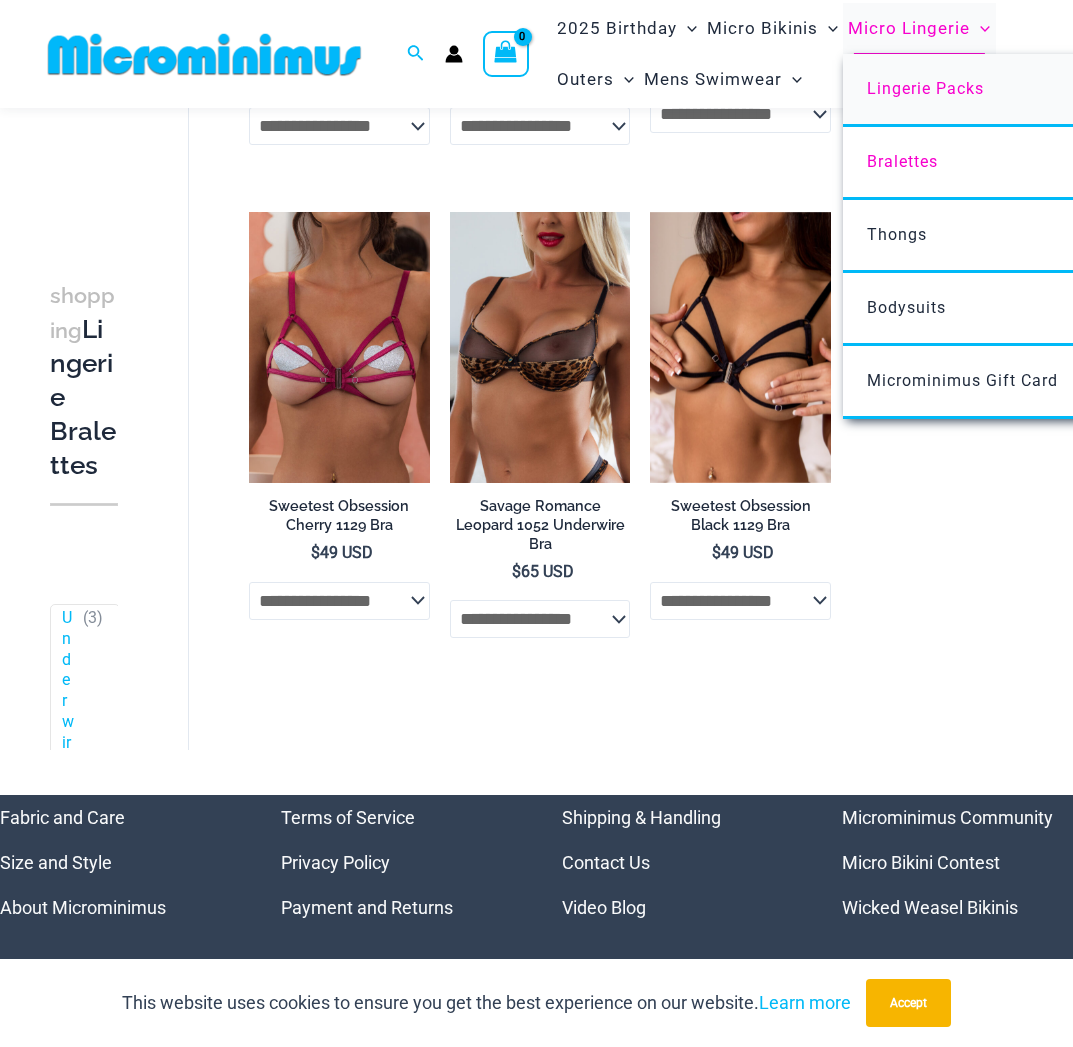 click on "Lingerie Packs" at bounding box center [925, 88] 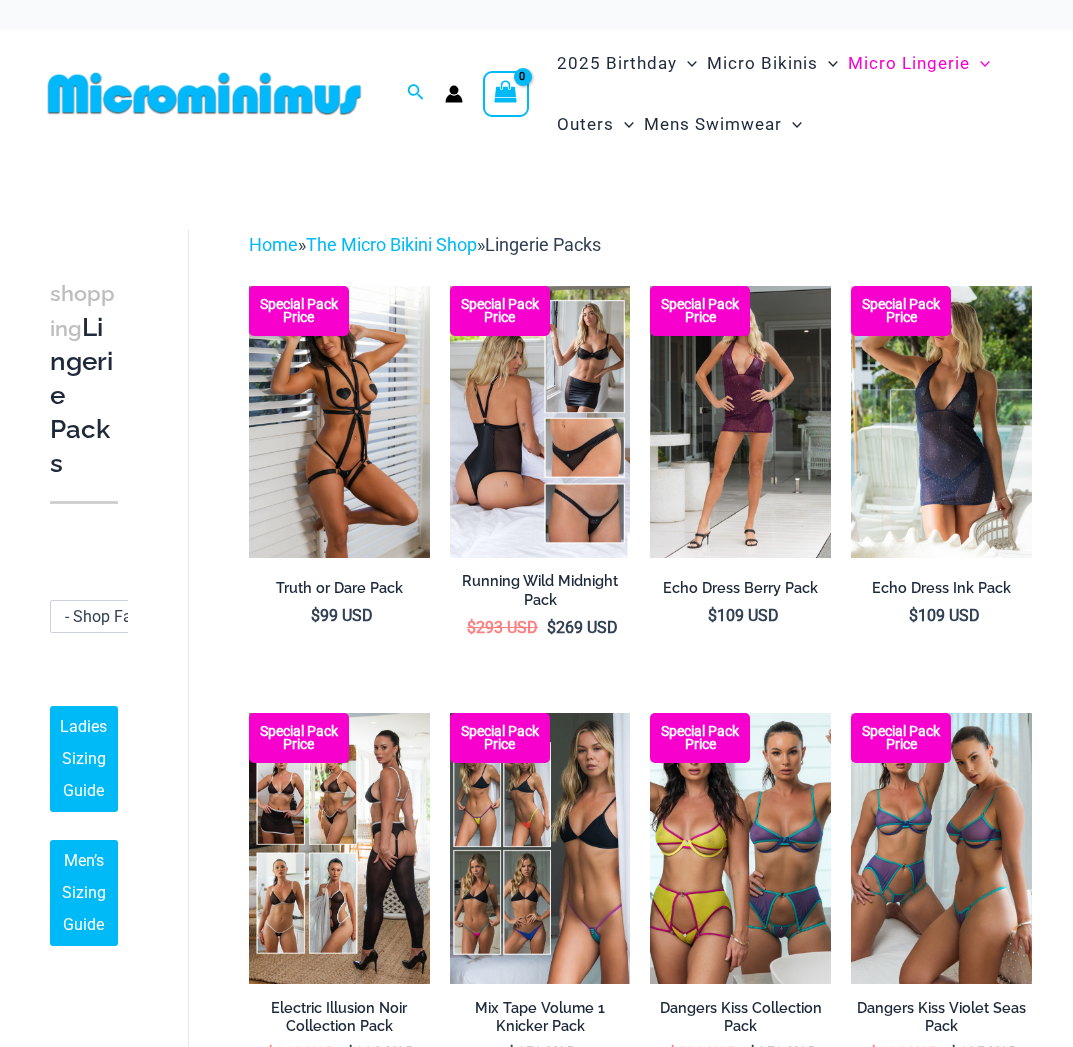 scroll, scrollTop: 0, scrollLeft: 0, axis: both 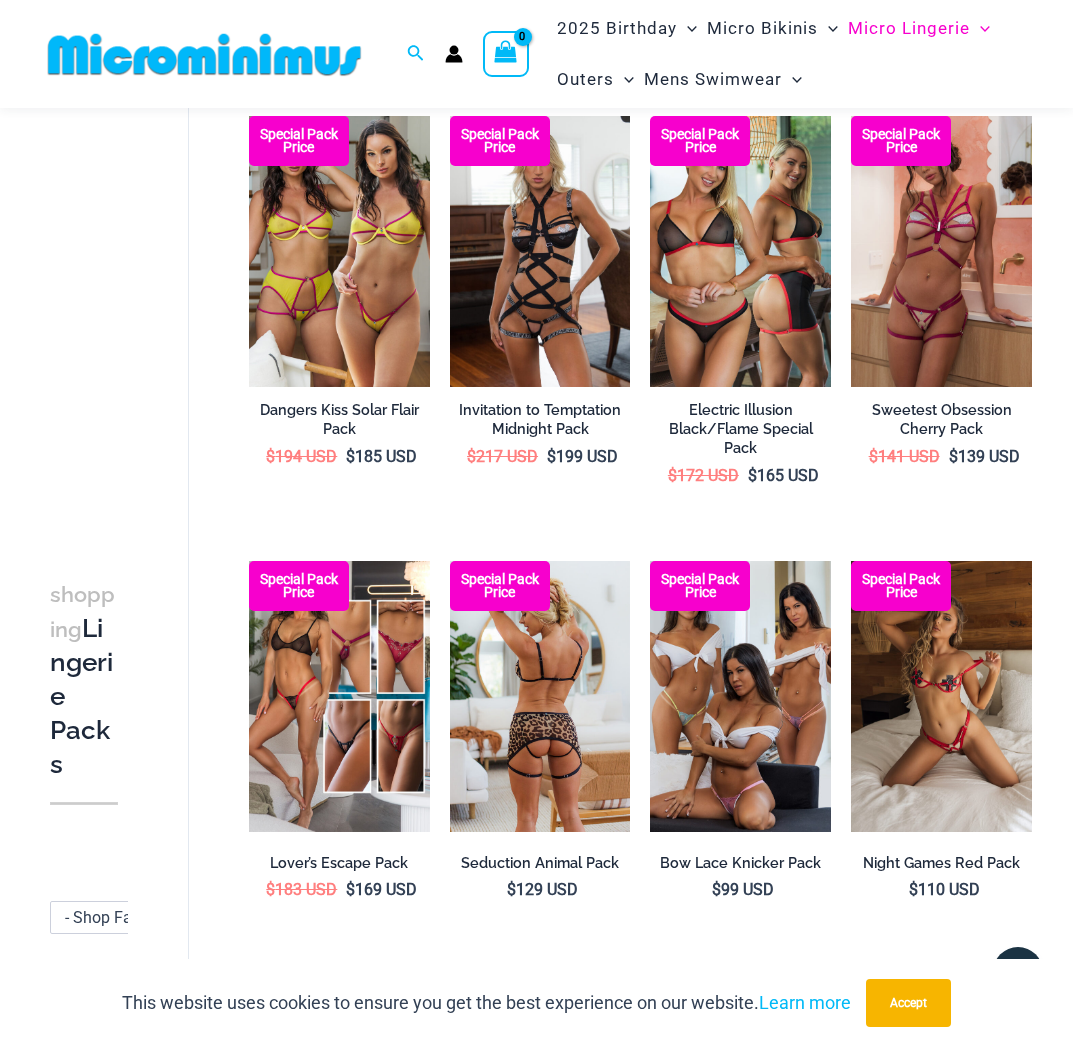 click at bounding box center (540, 696) 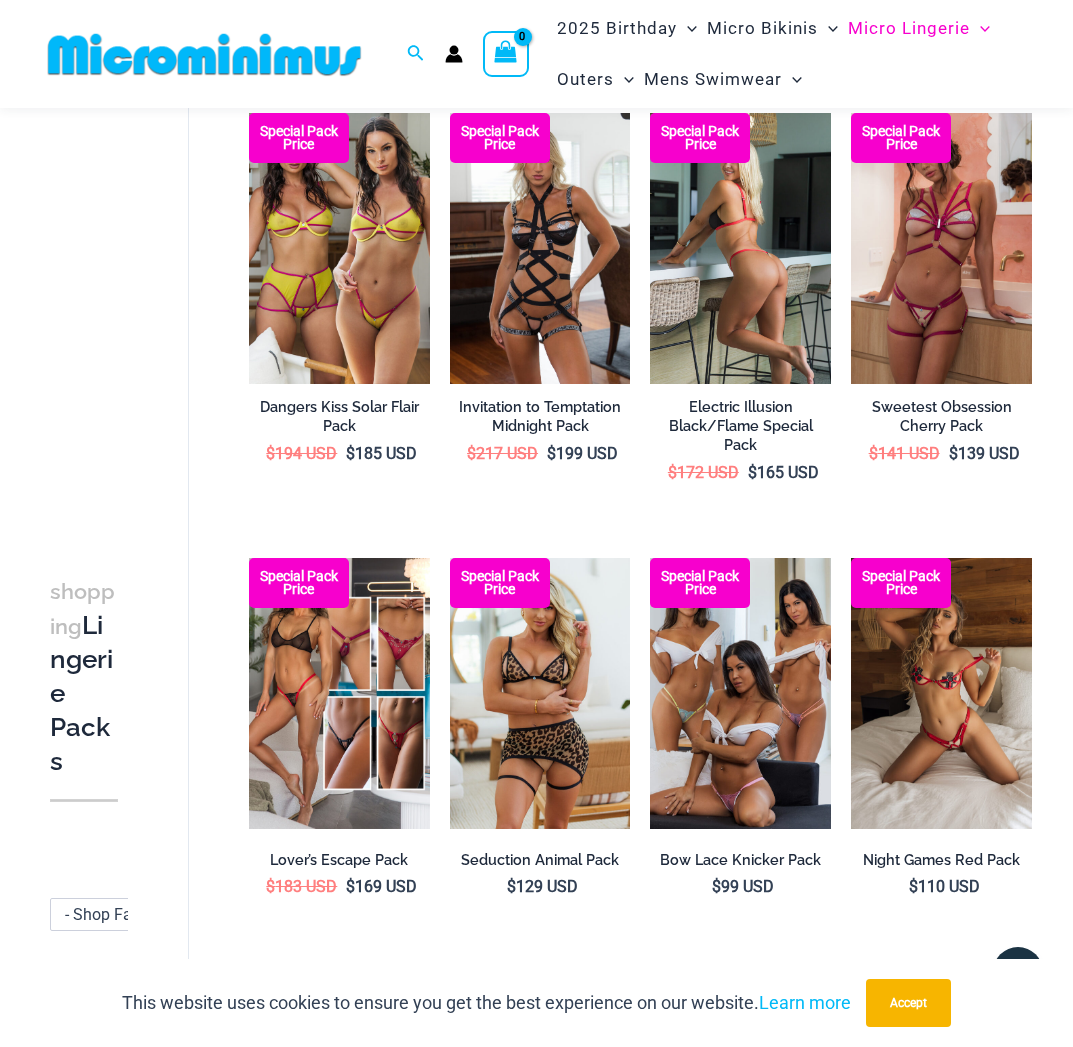 click at bounding box center (740, 248) 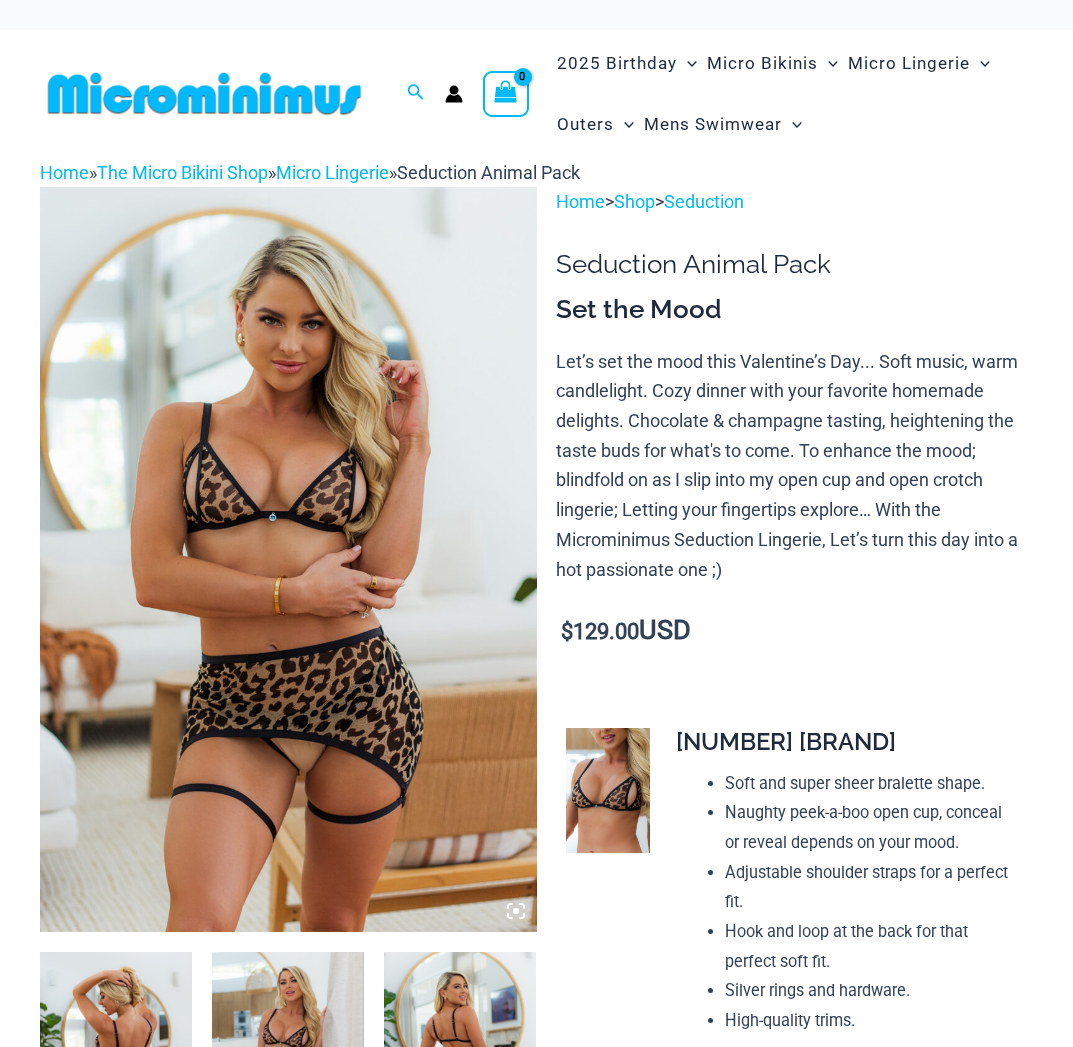 scroll, scrollTop: 0, scrollLeft: 0, axis: both 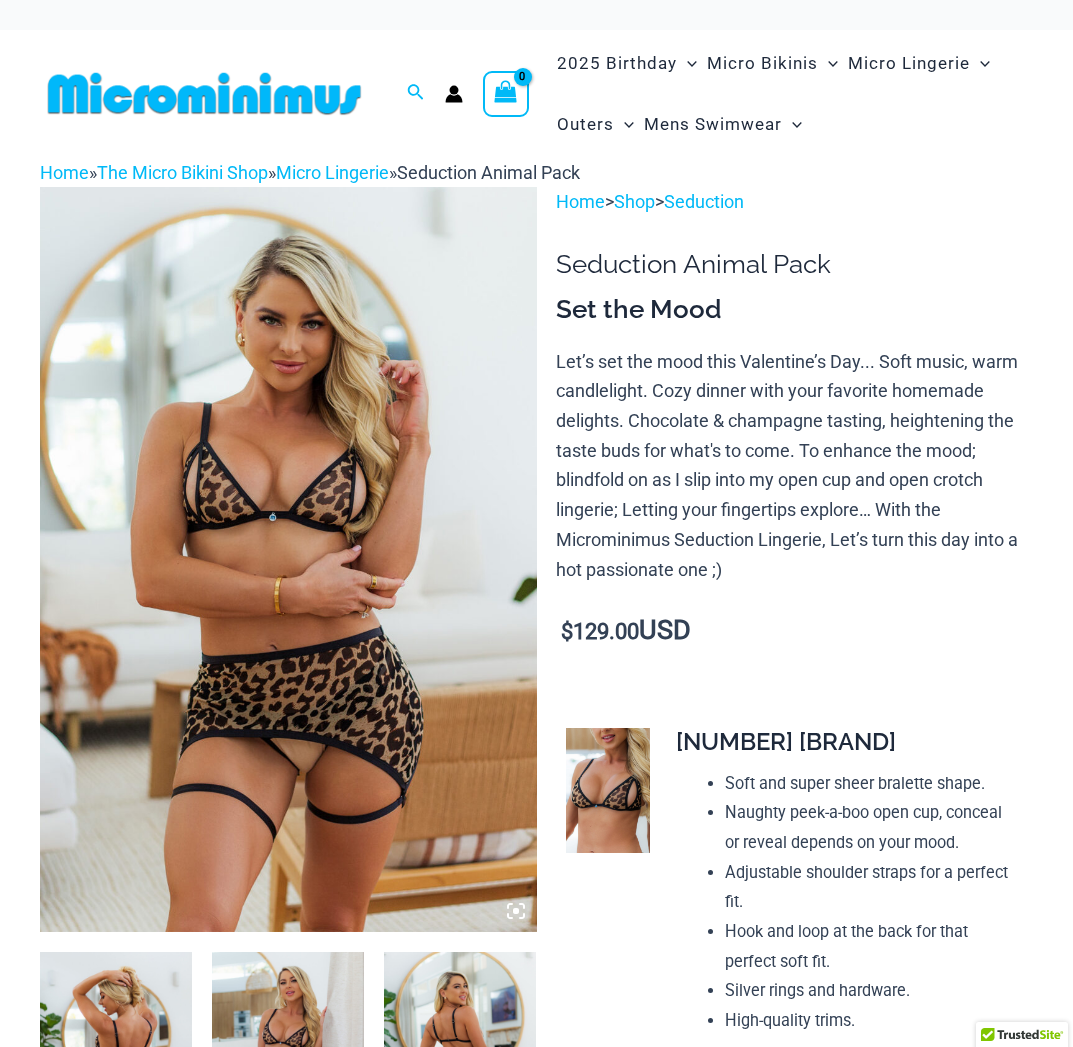 select 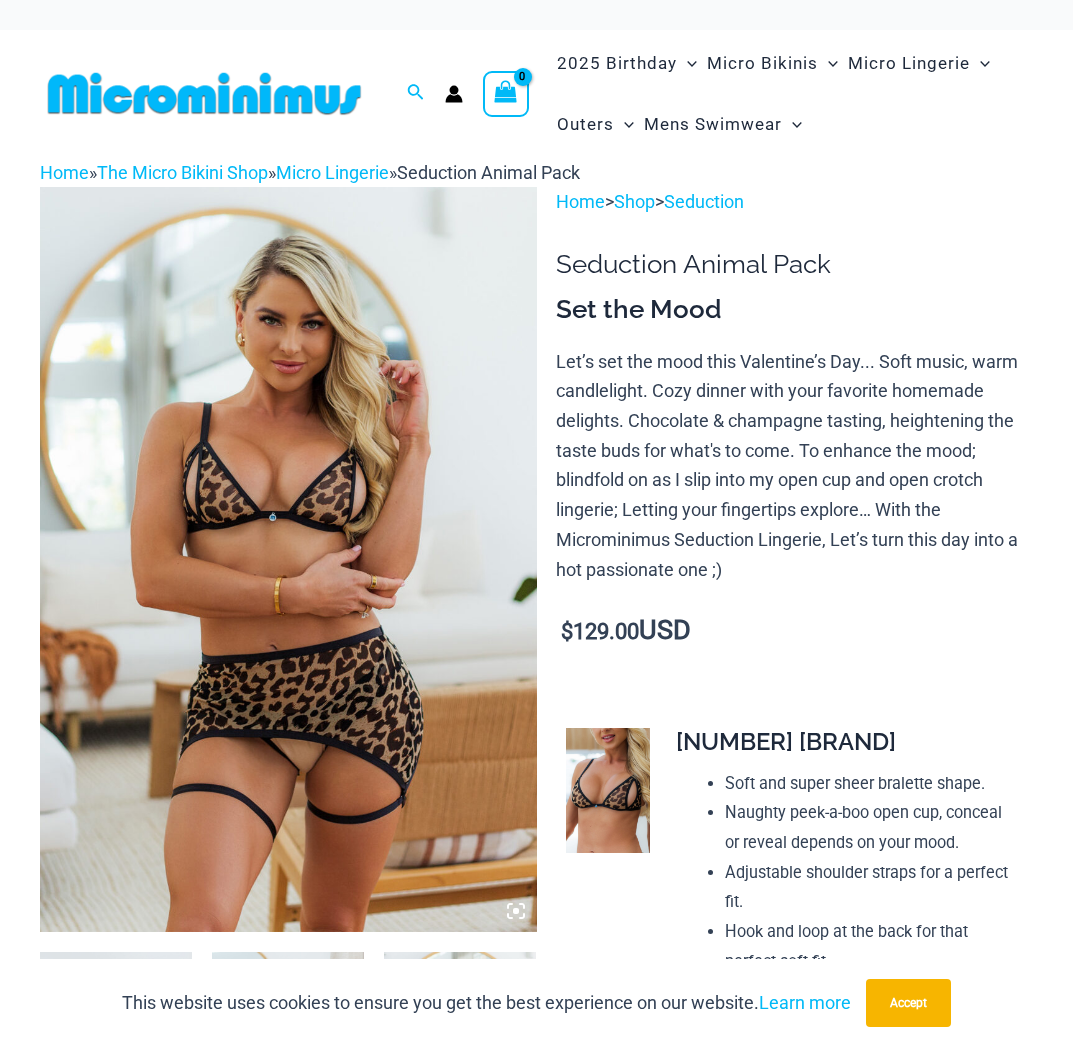 scroll, scrollTop: 1007, scrollLeft: 0, axis: vertical 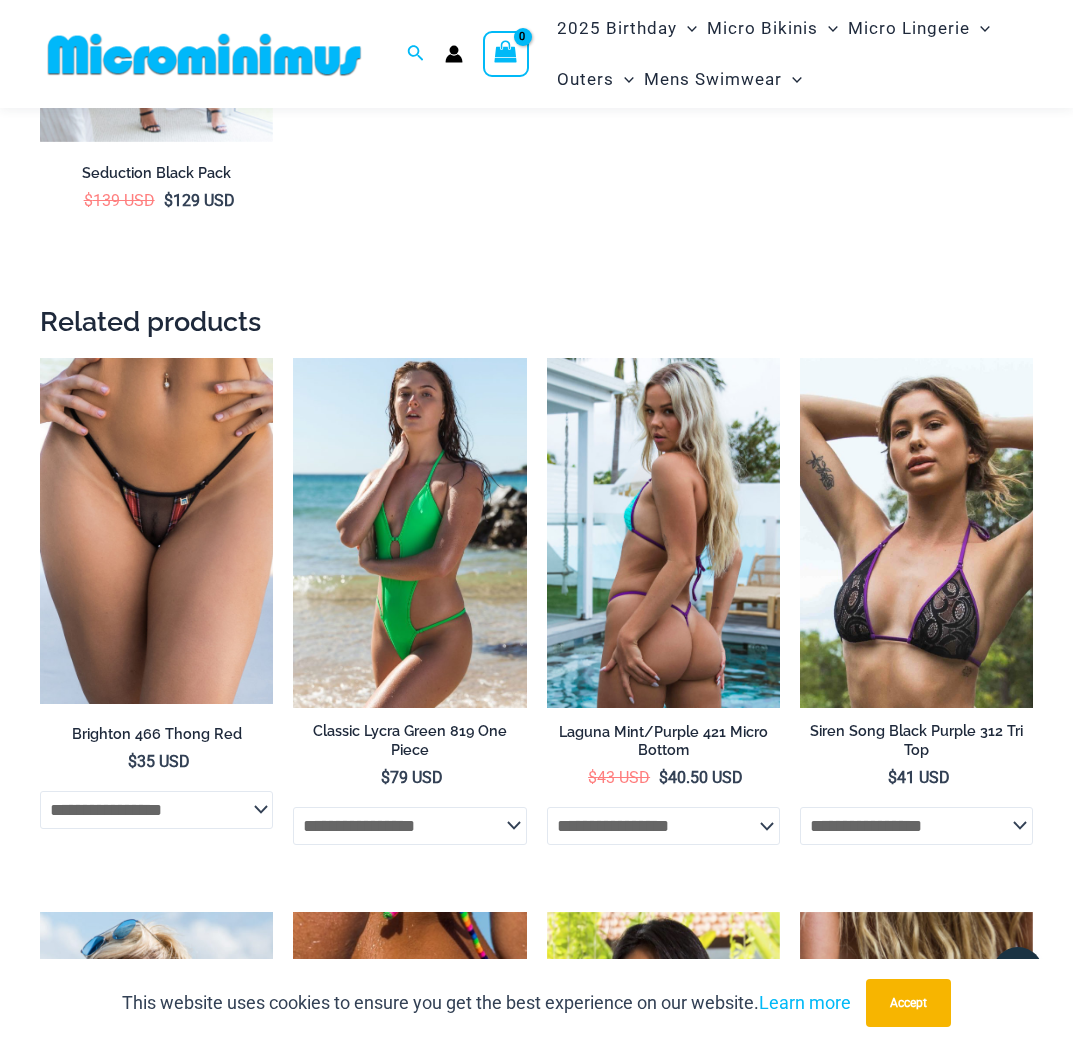 click at bounding box center [663, 533] 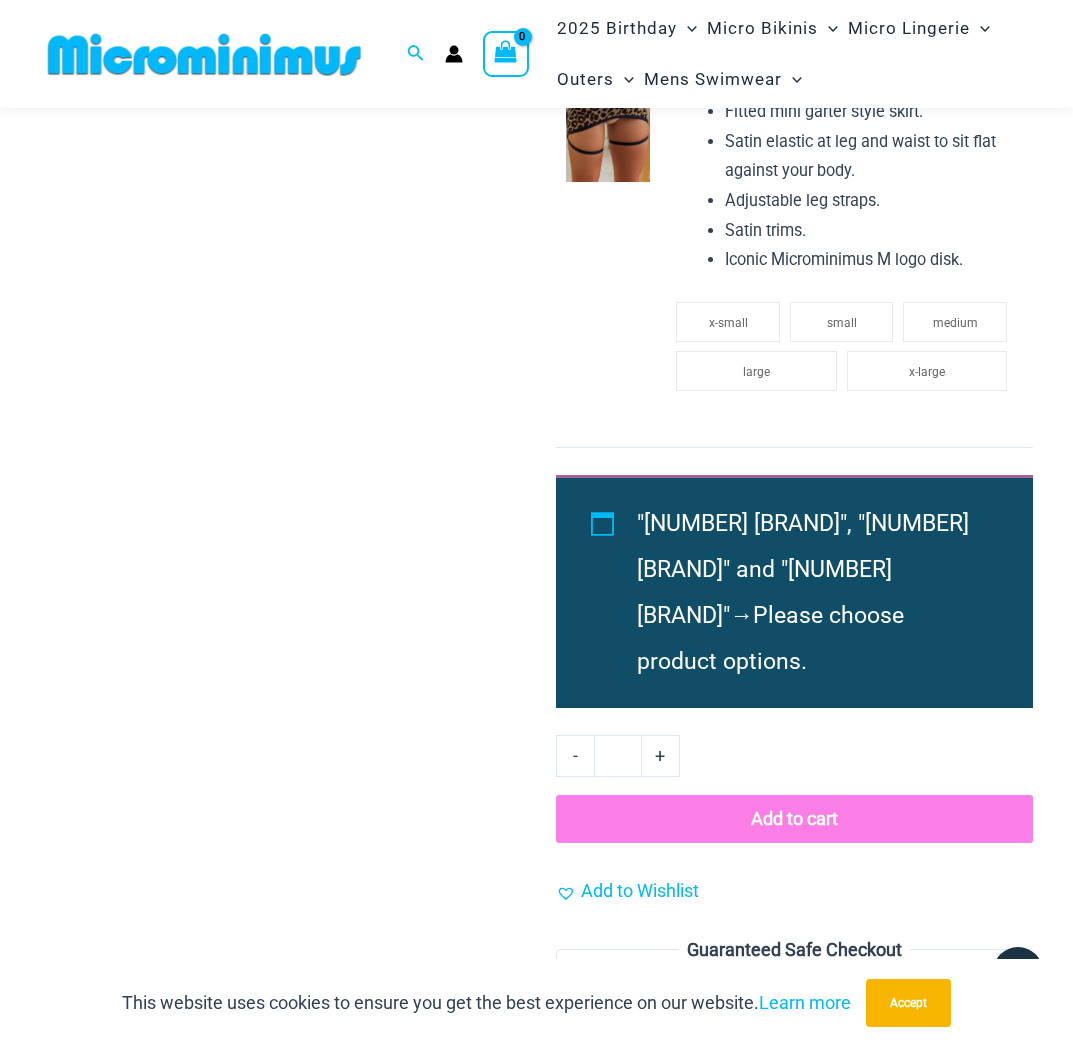 scroll, scrollTop: 665, scrollLeft: 0, axis: vertical 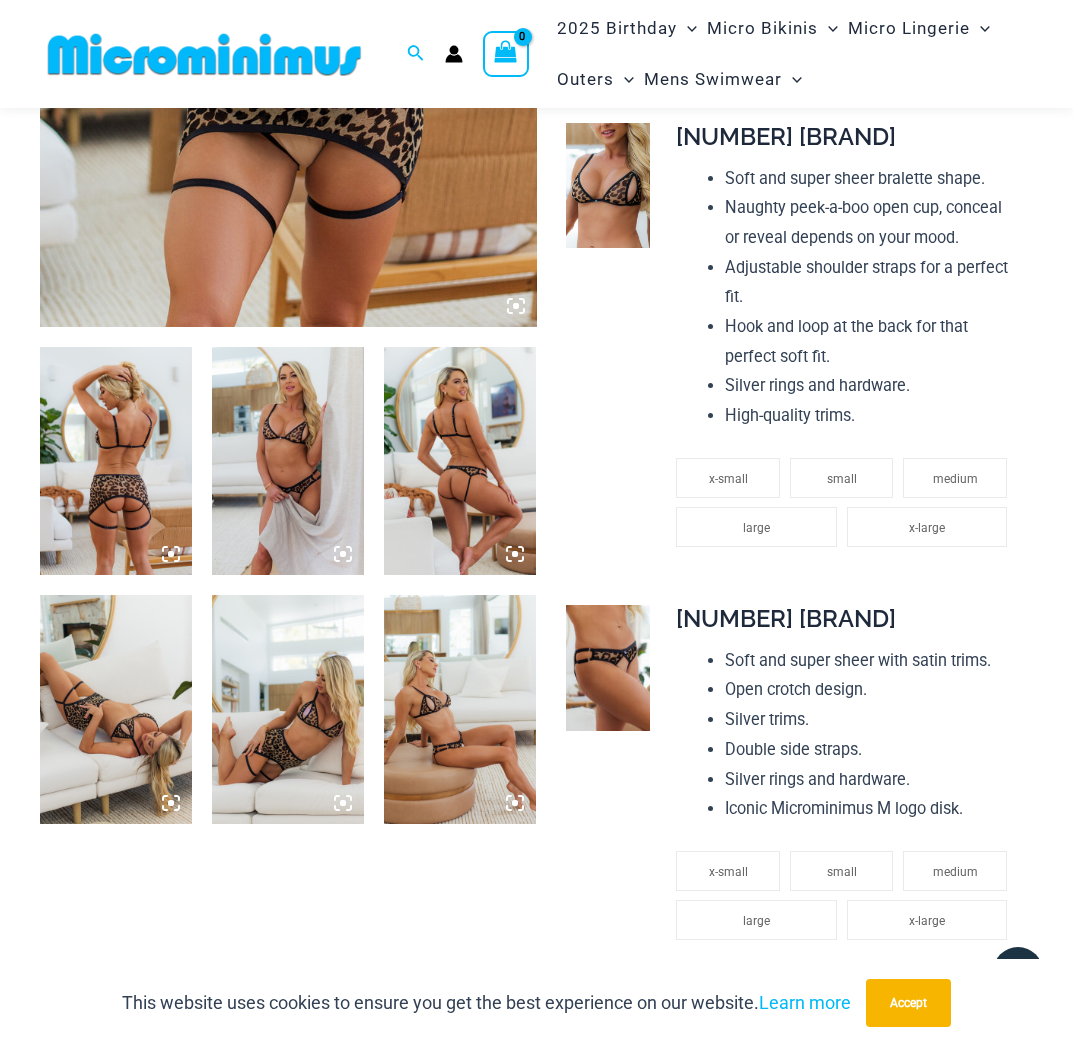 click at bounding box center (460, 461) 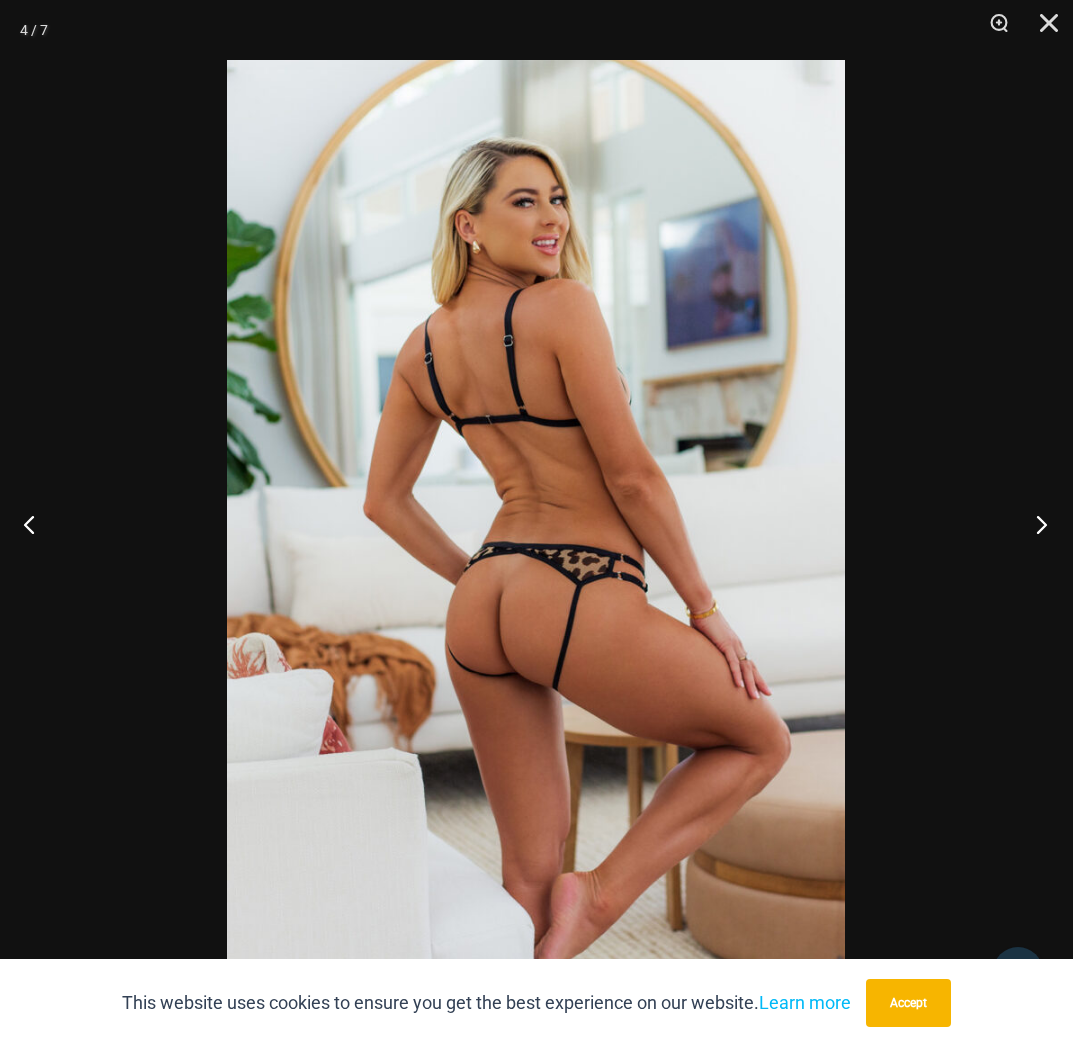 click at bounding box center (1035, 524) 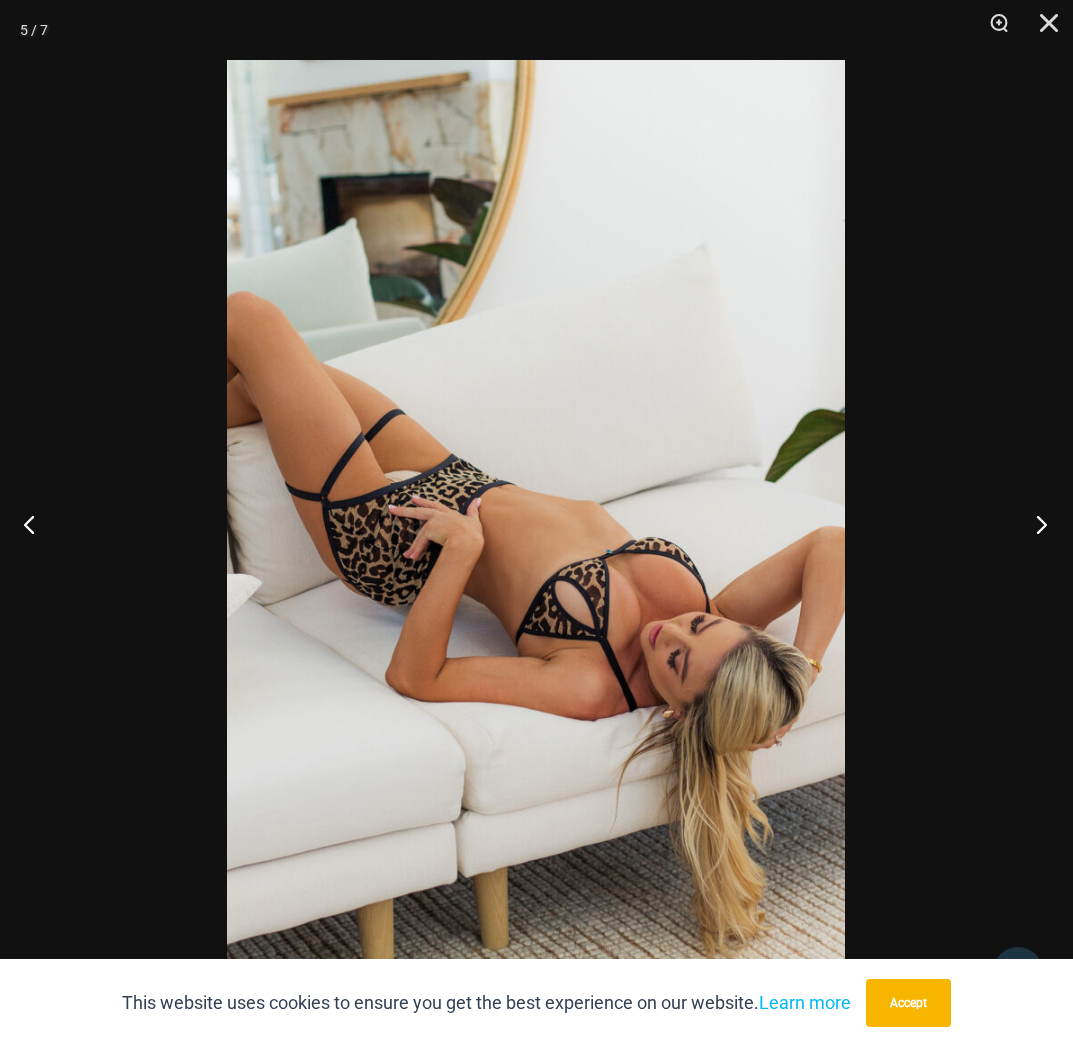 click at bounding box center (1035, 524) 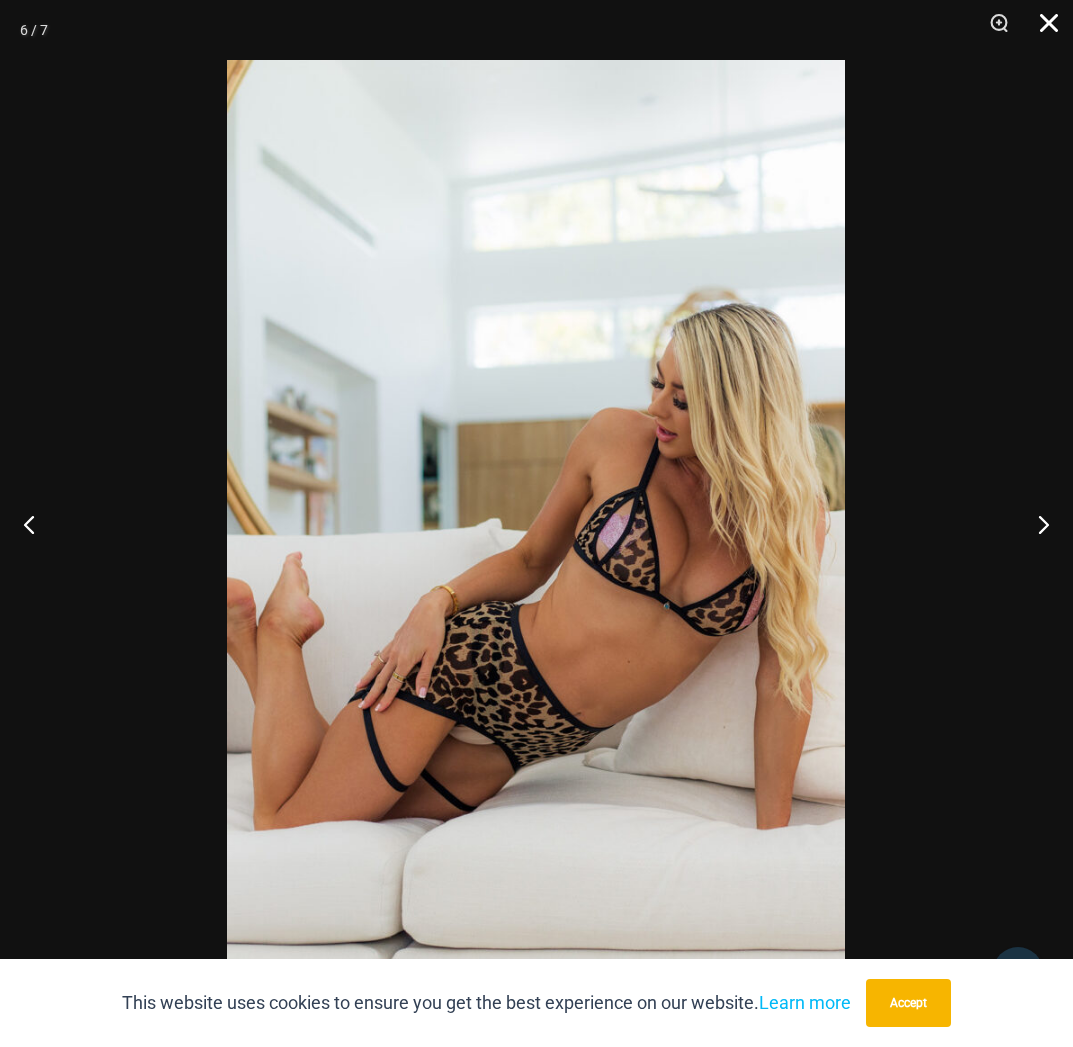 click at bounding box center (1042, 30) 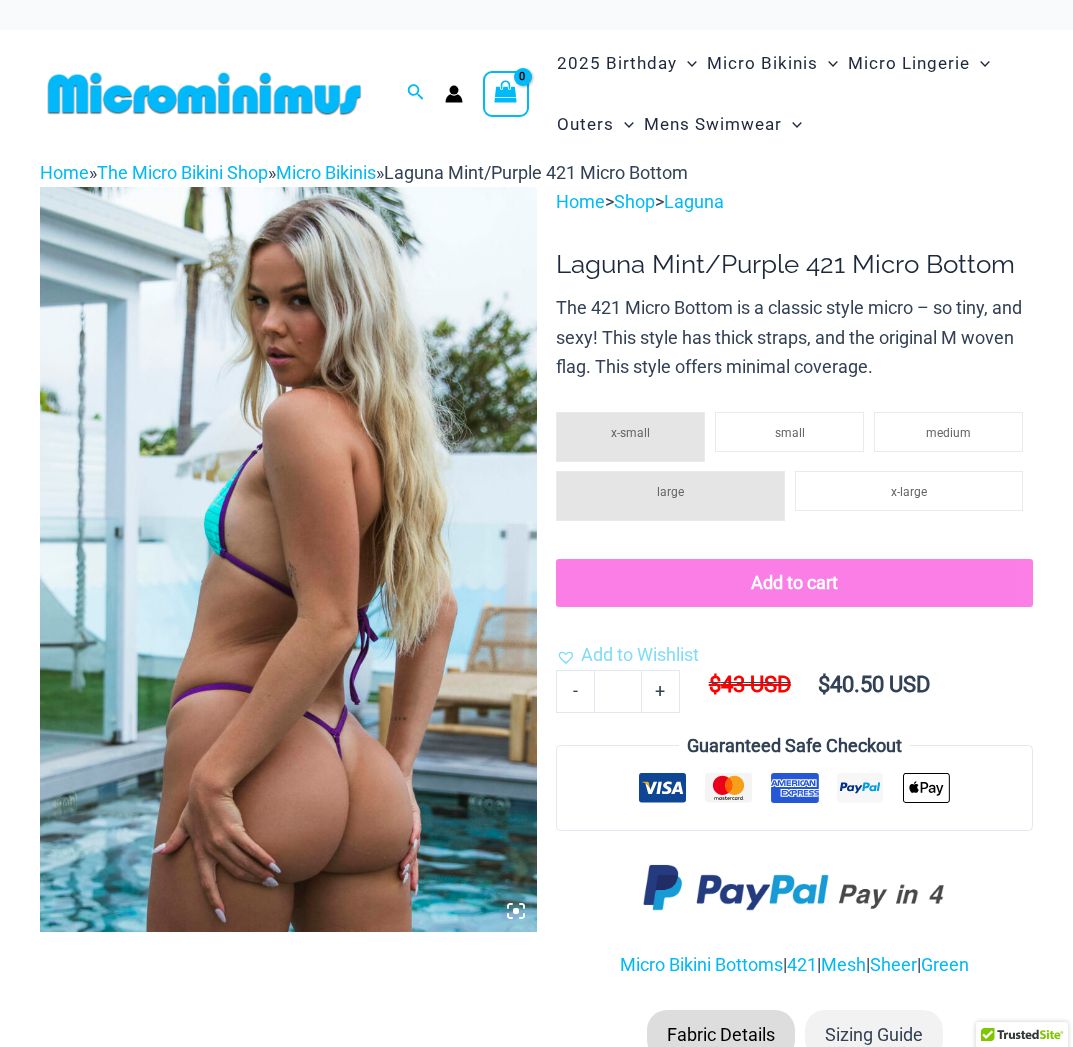 scroll, scrollTop: 0, scrollLeft: 0, axis: both 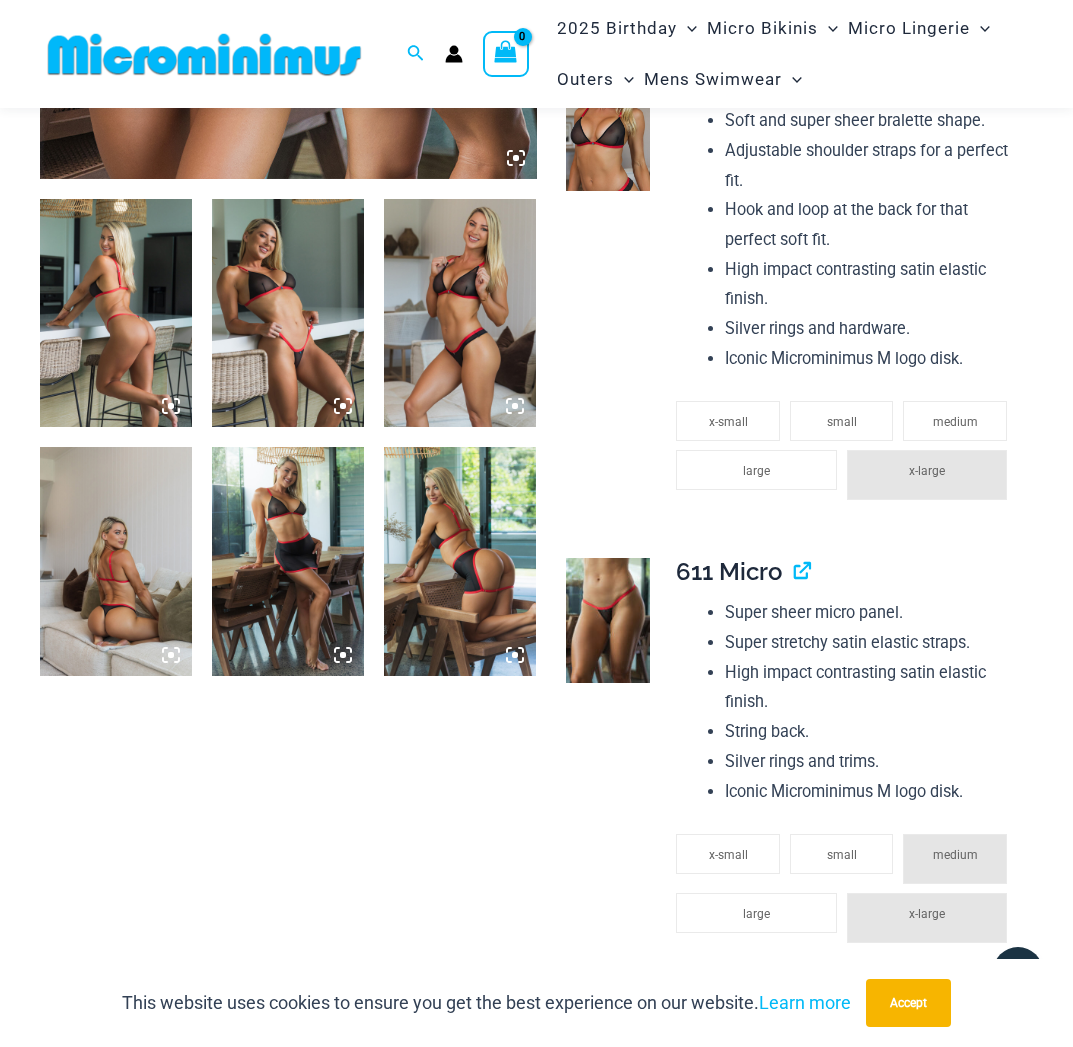 click at bounding box center [460, 561] 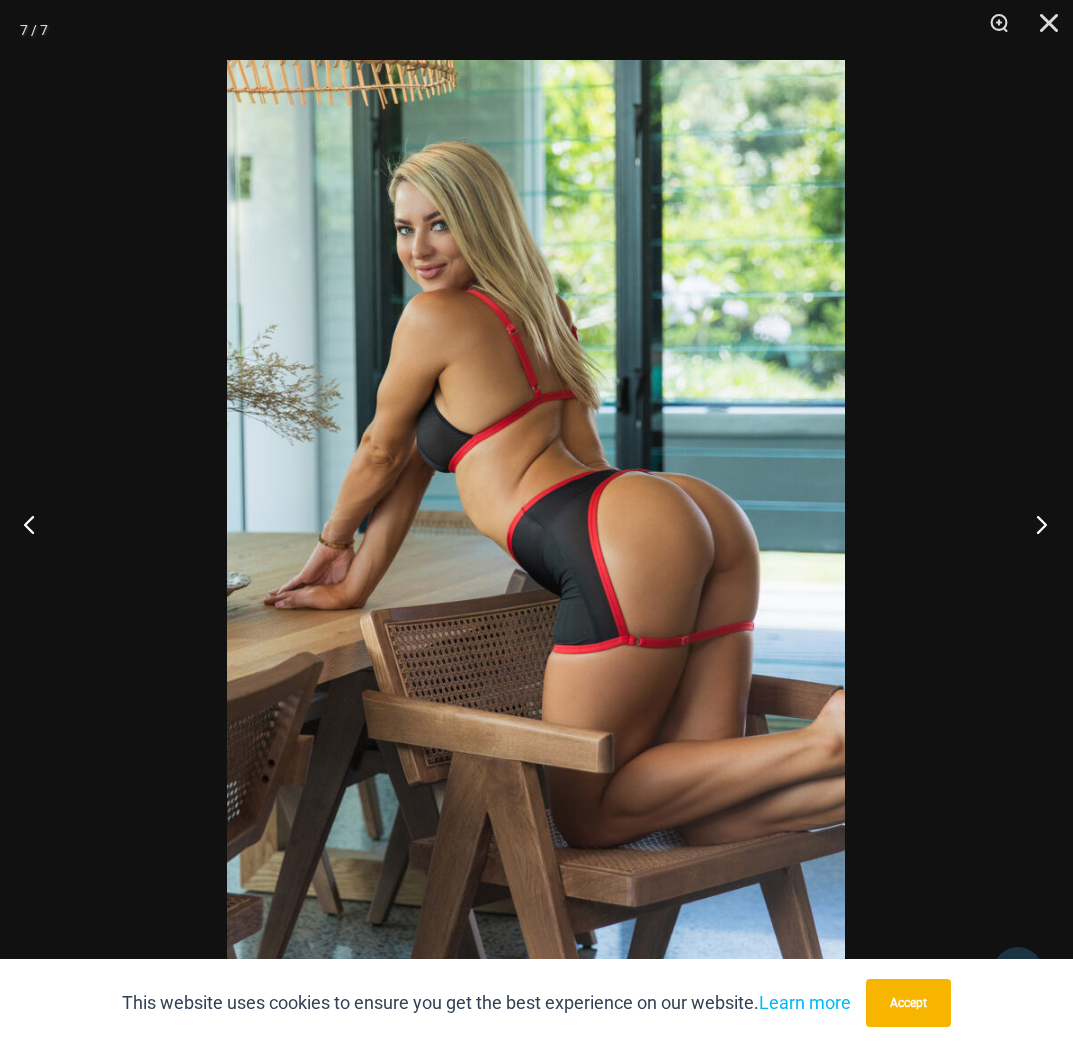 click at bounding box center [1035, 524] 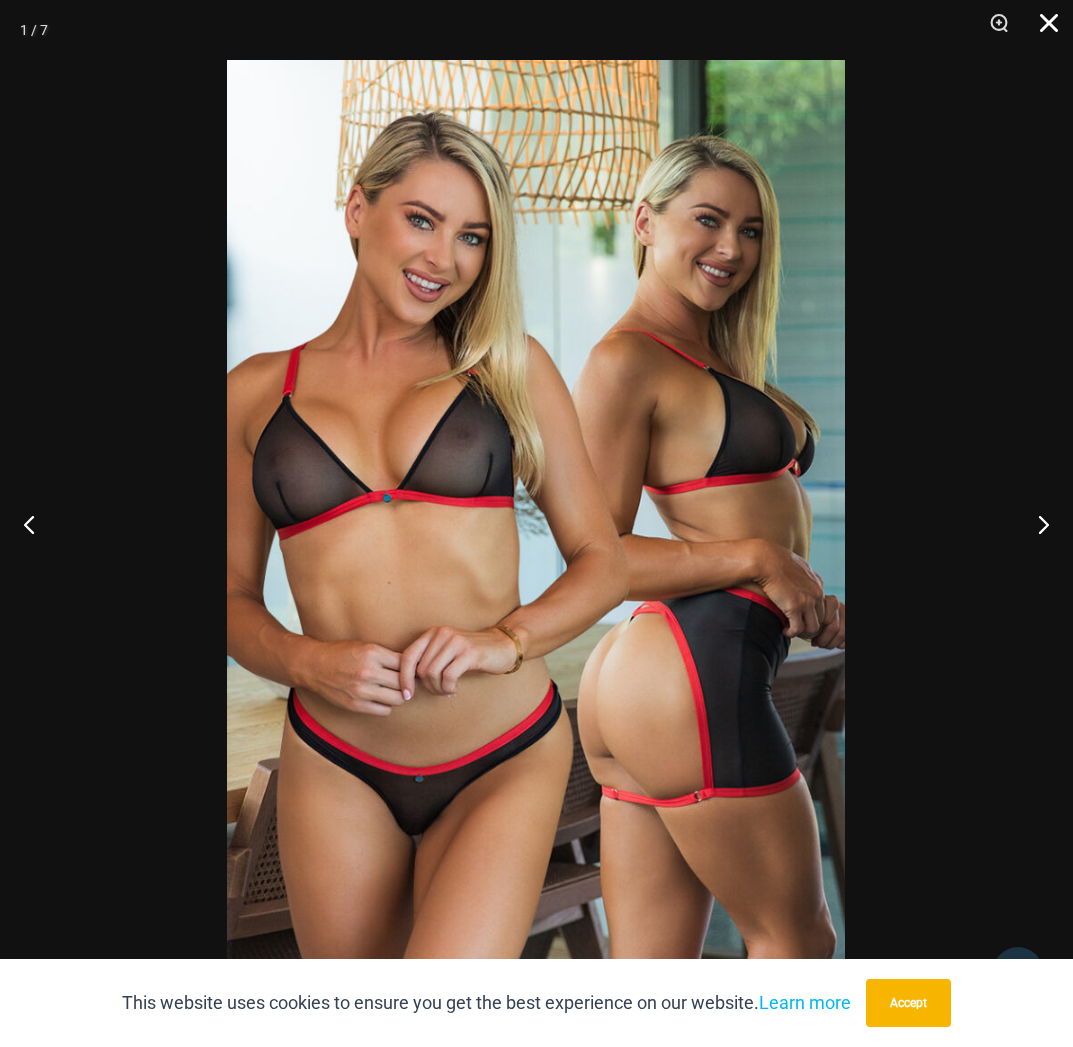 click at bounding box center (1042, 30) 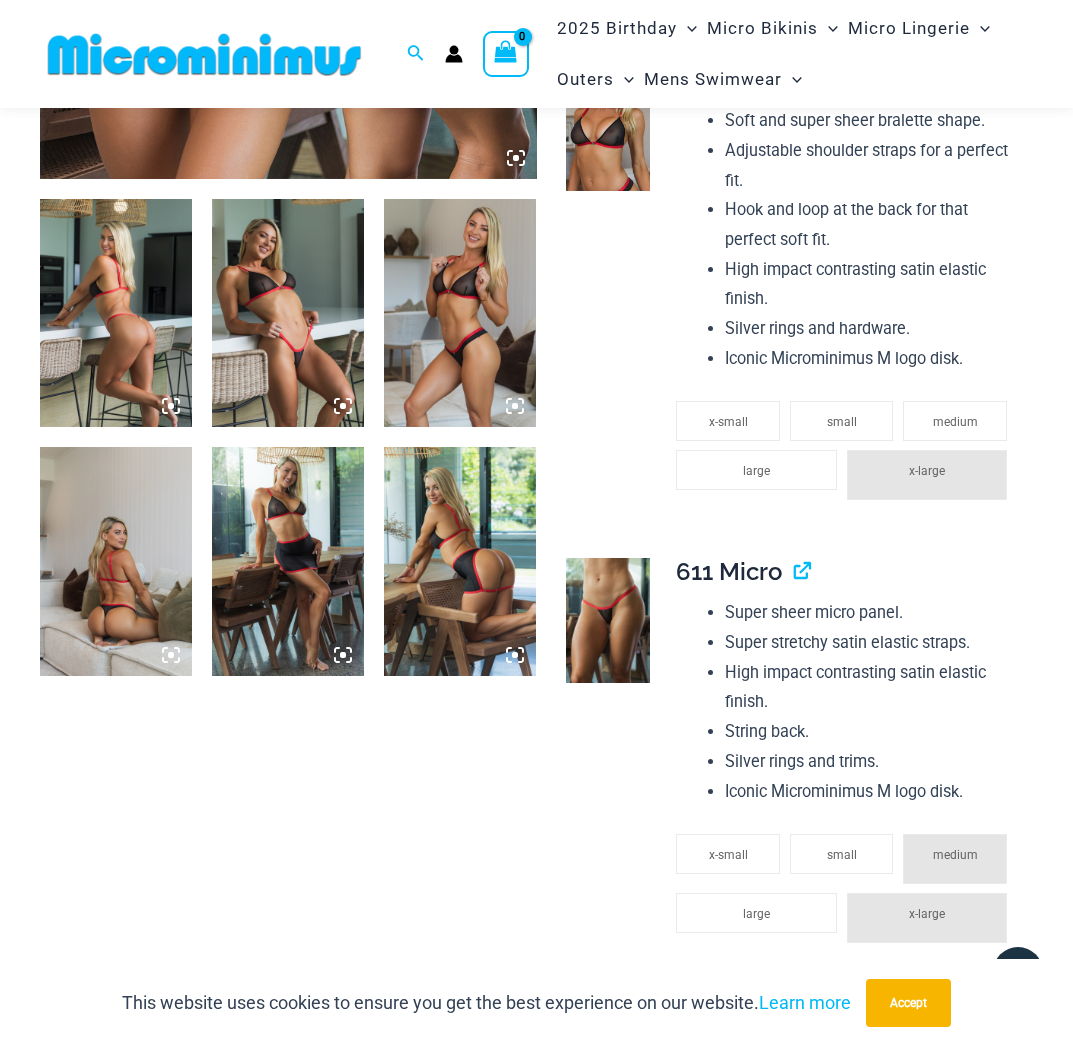 click at bounding box center (288, 313) 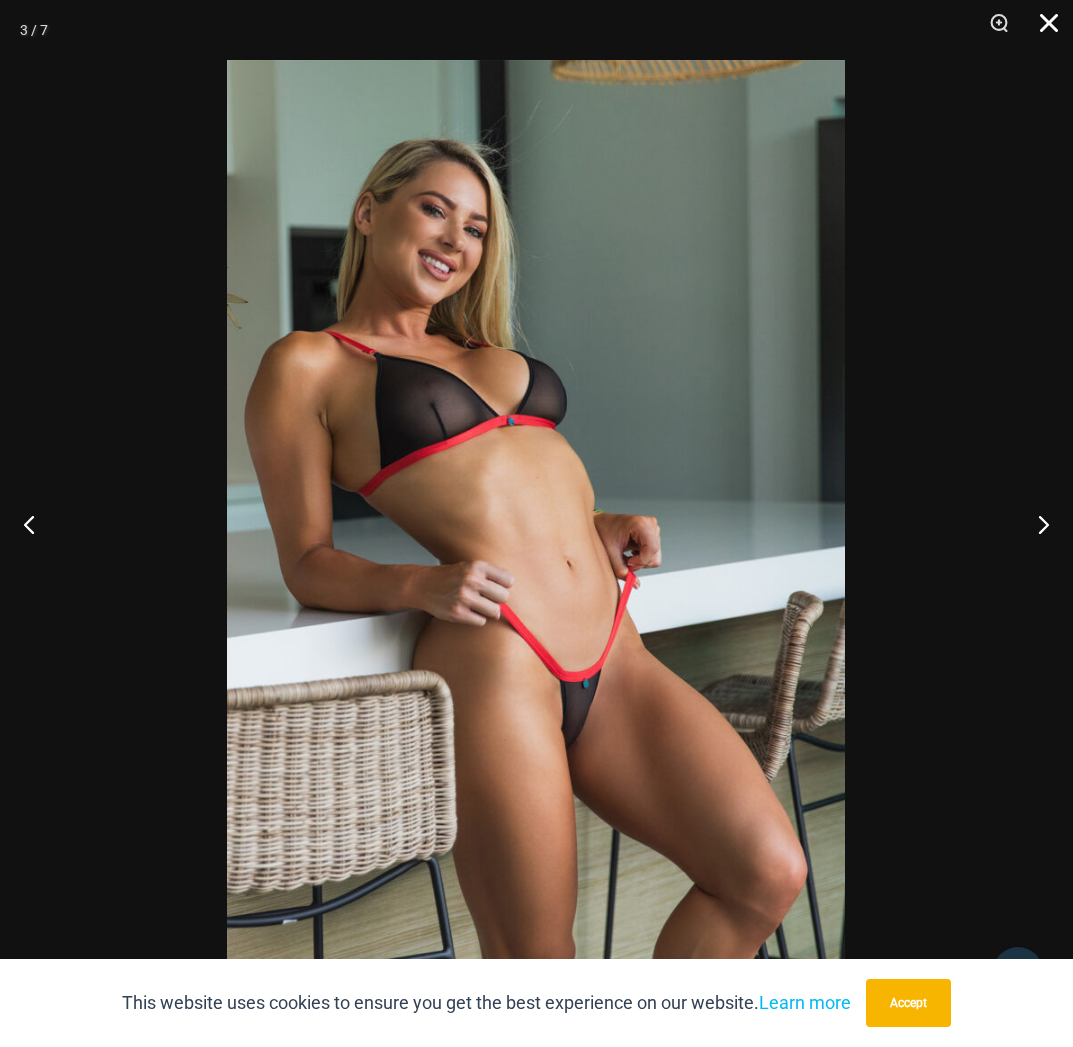 click at bounding box center (1042, 30) 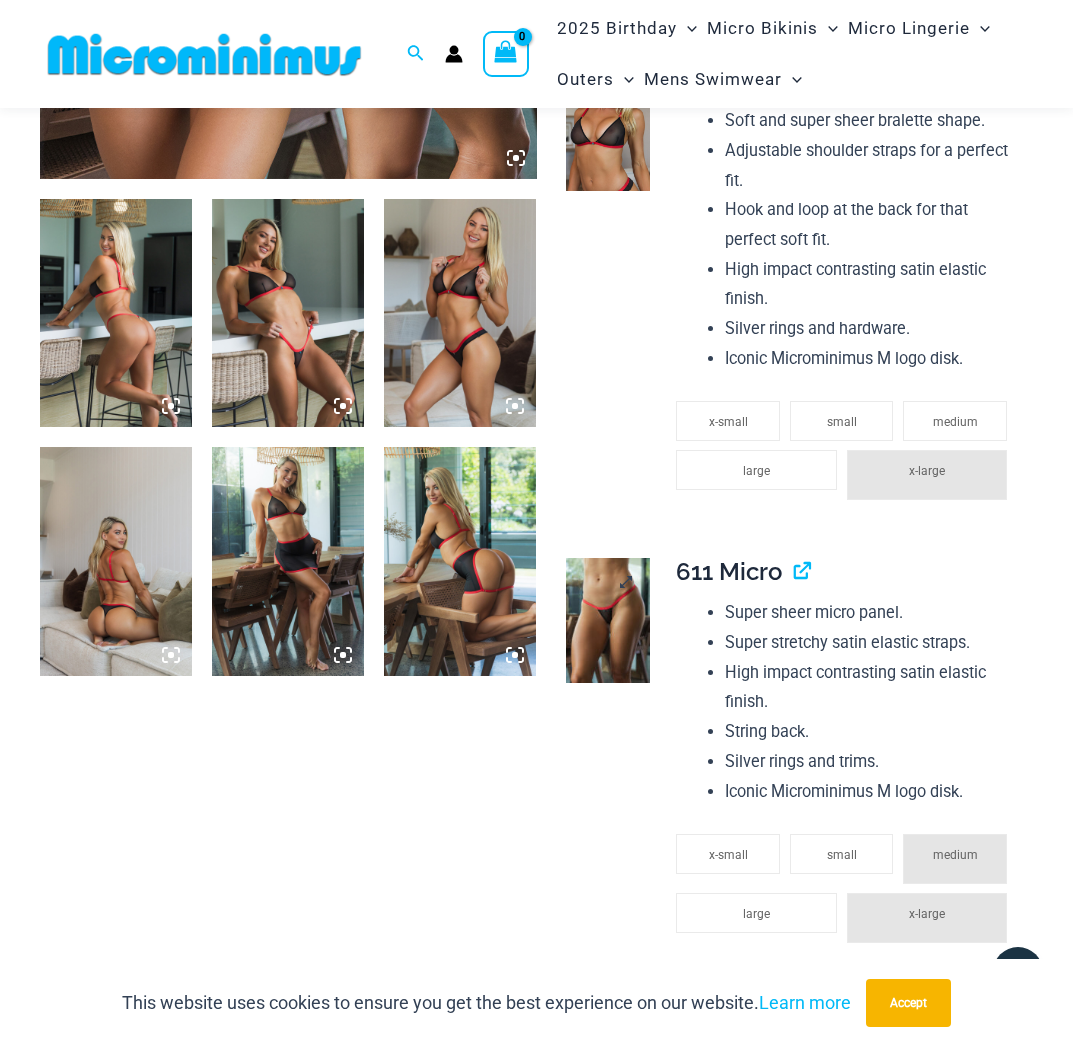 click at bounding box center [608, 621] 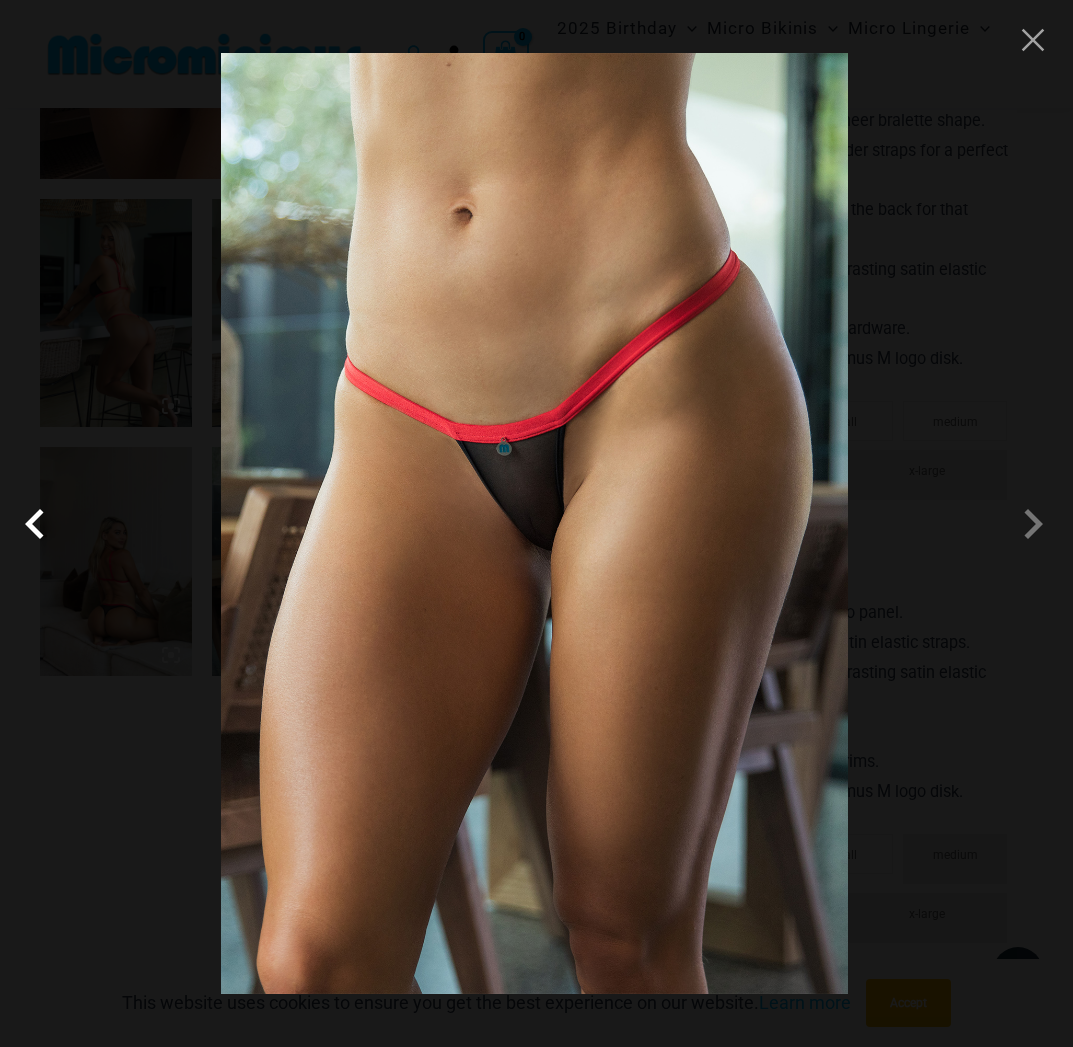 click at bounding box center (40, 524) 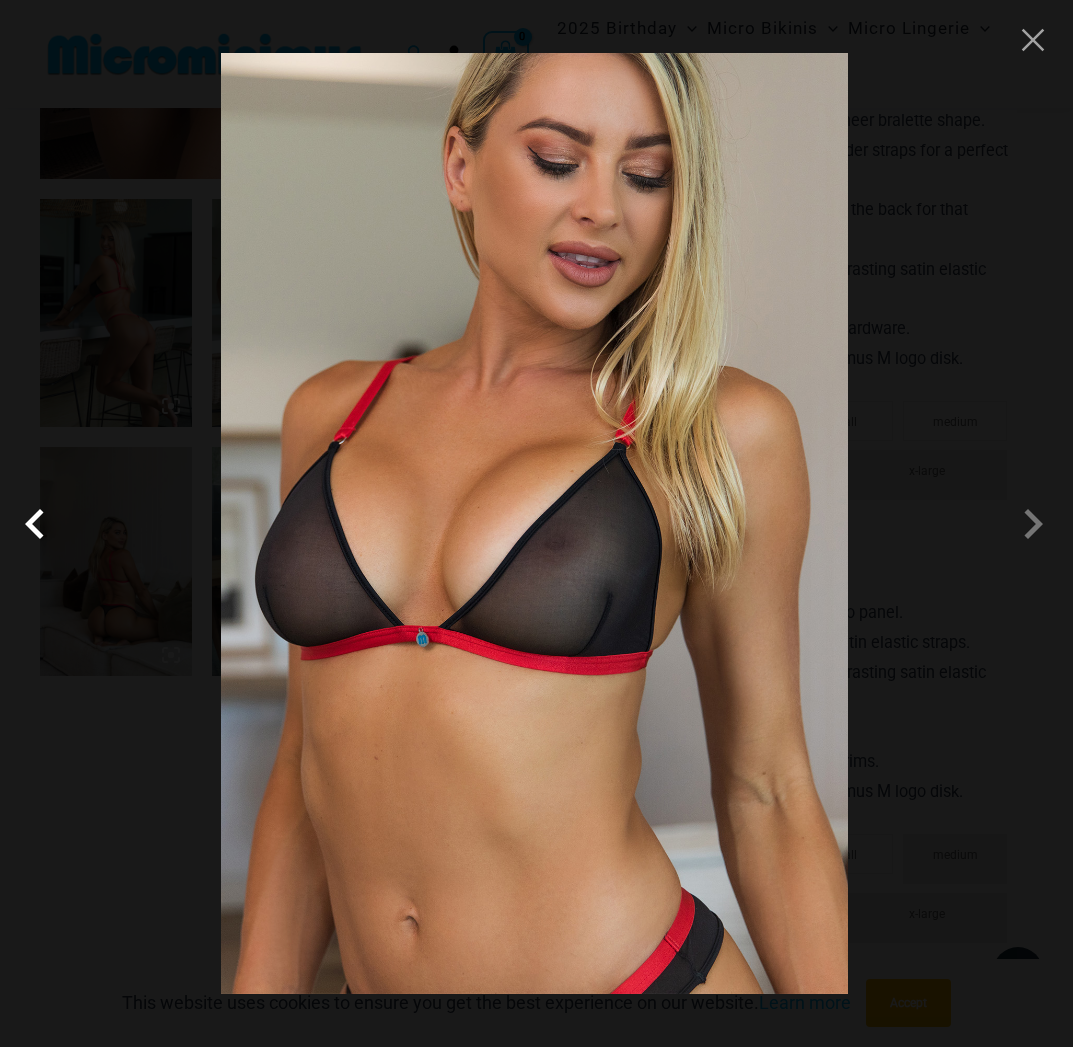 click at bounding box center [40, 524] 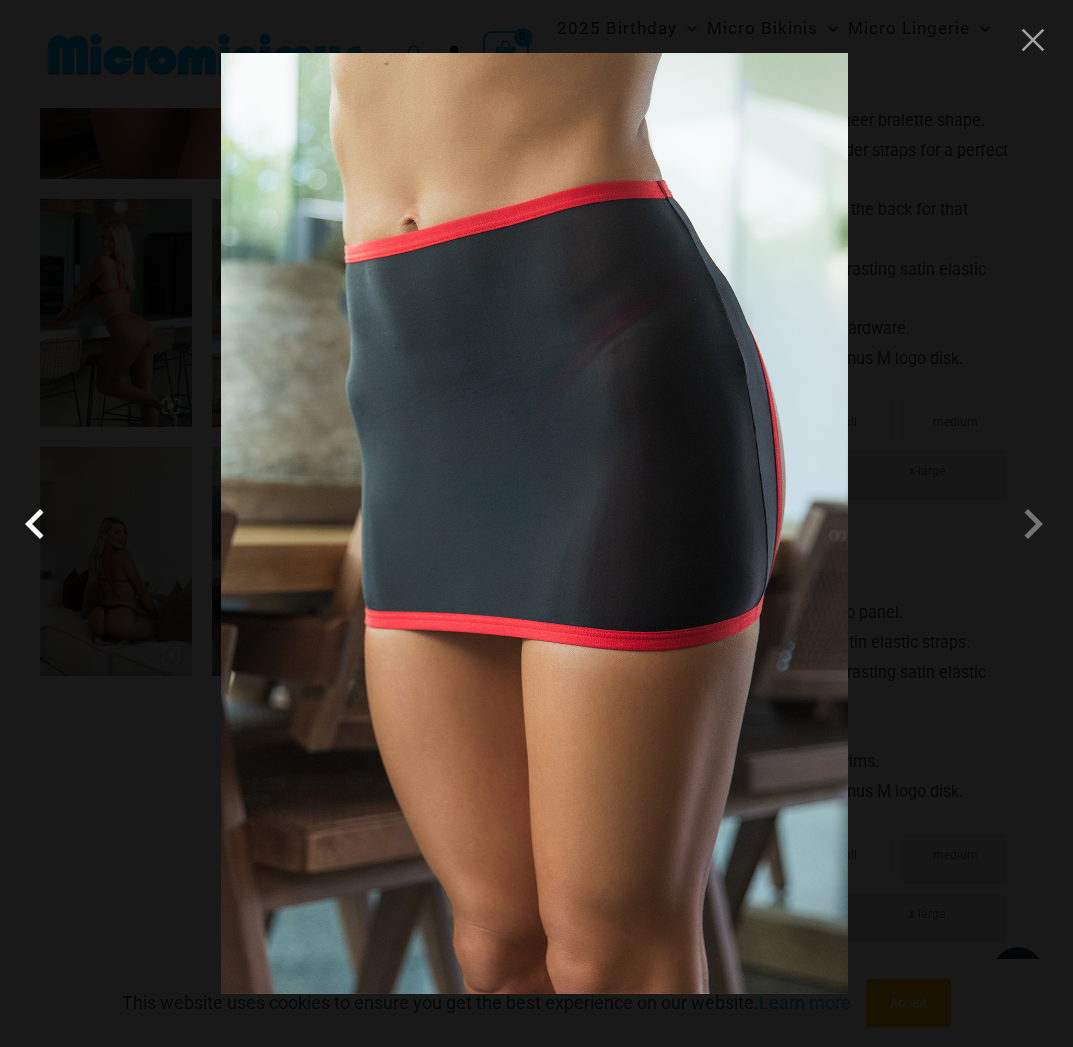 click at bounding box center [40, 524] 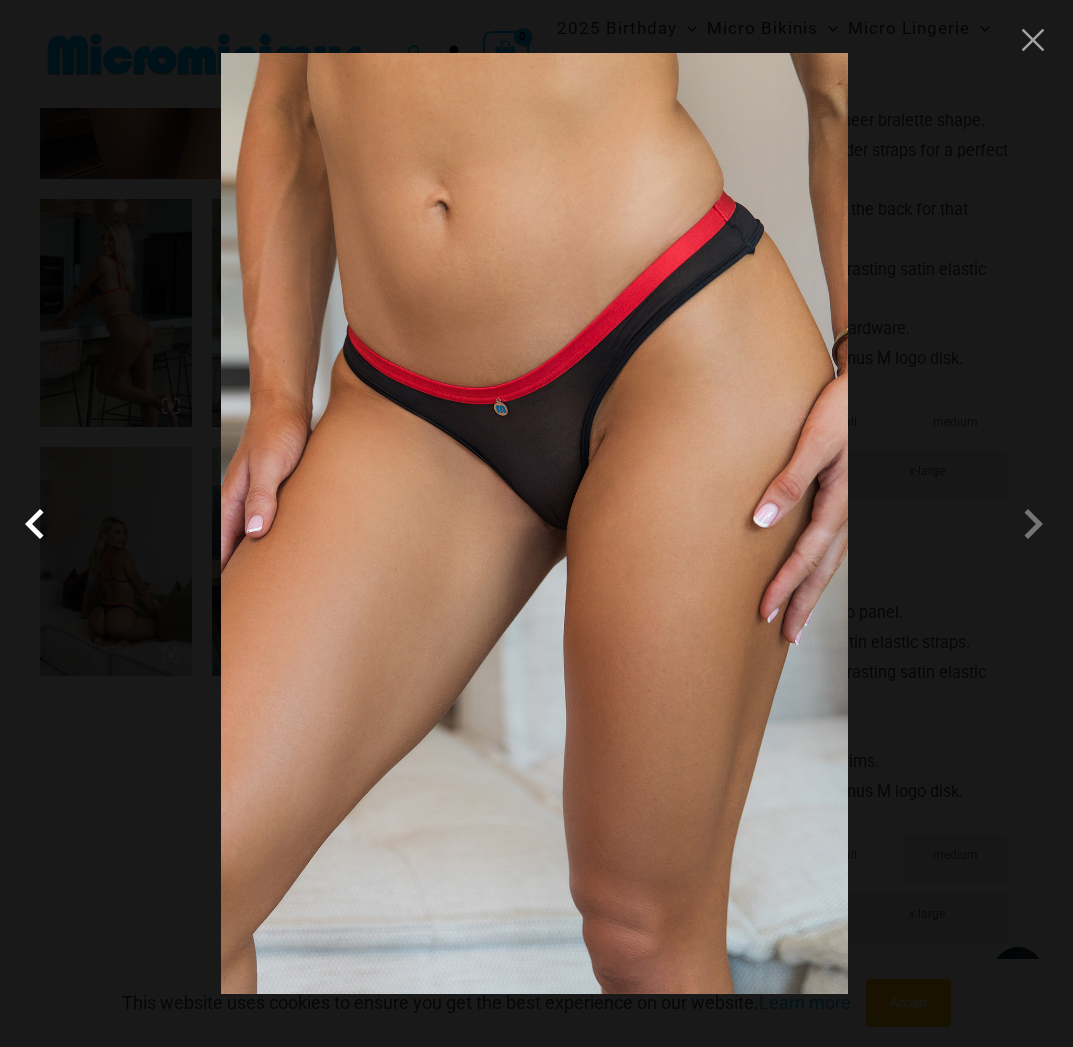 click at bounding box center [40, 524] 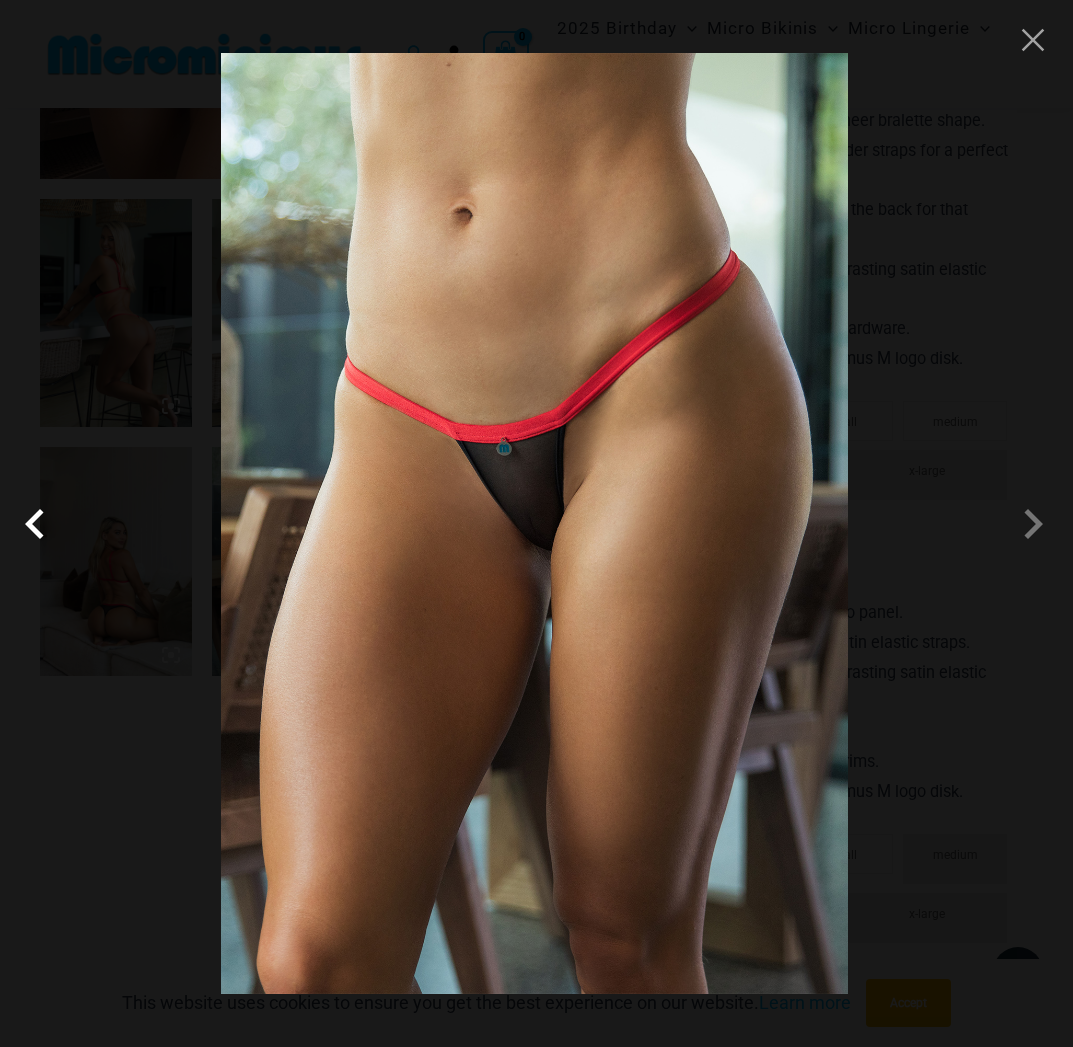 click at bounding box center [40, 524] 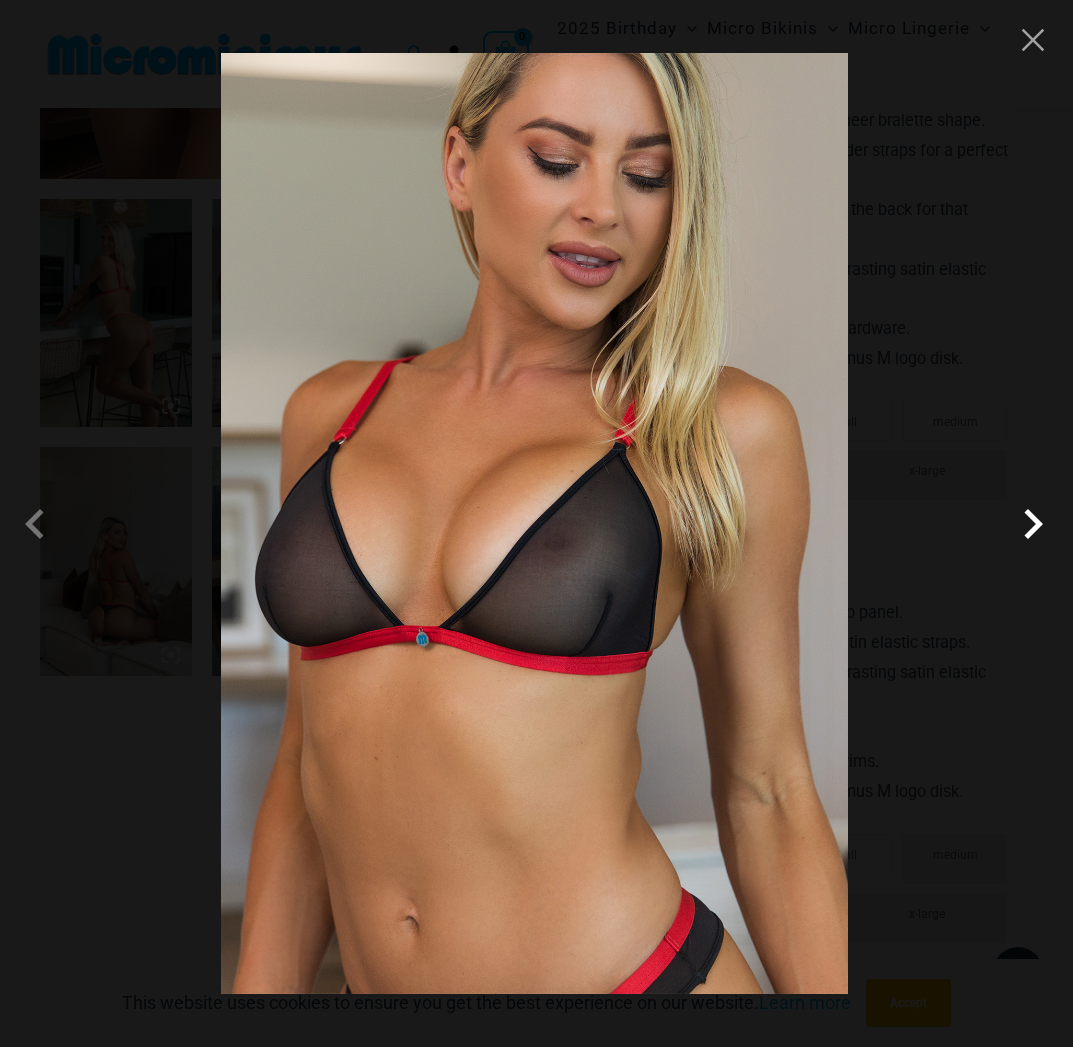 click at bounding box center (1033, 524) 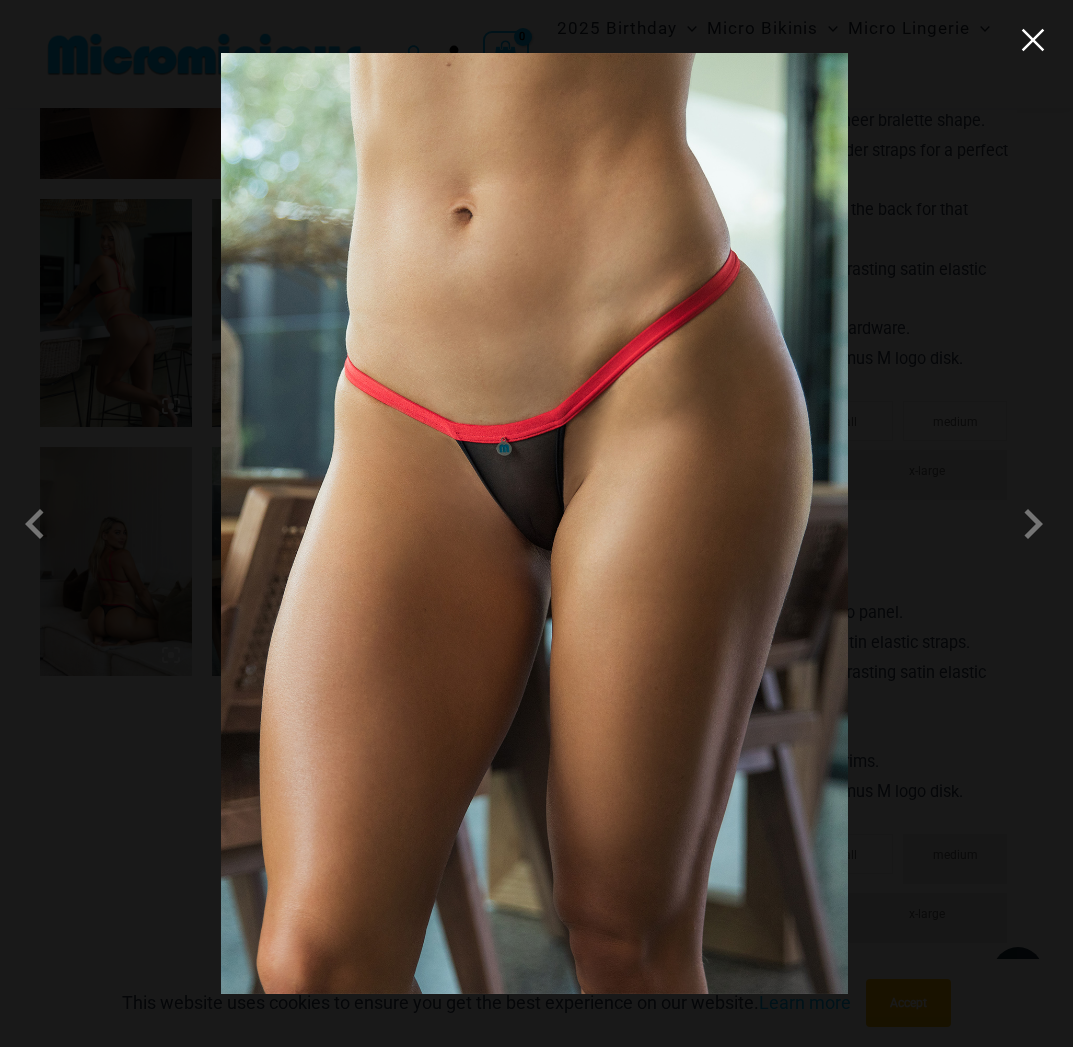 click at bounding box center [1033, 40] 